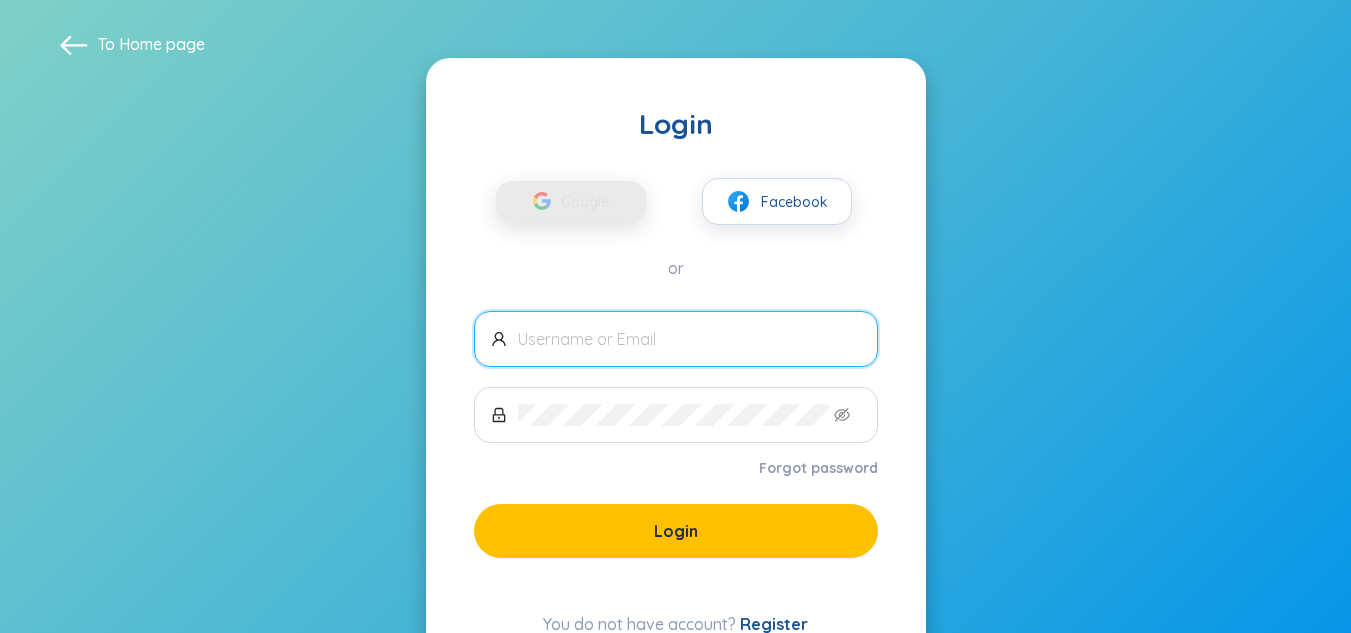 scroll, scrollTop: 0, scrollLeft: 0, axis: both 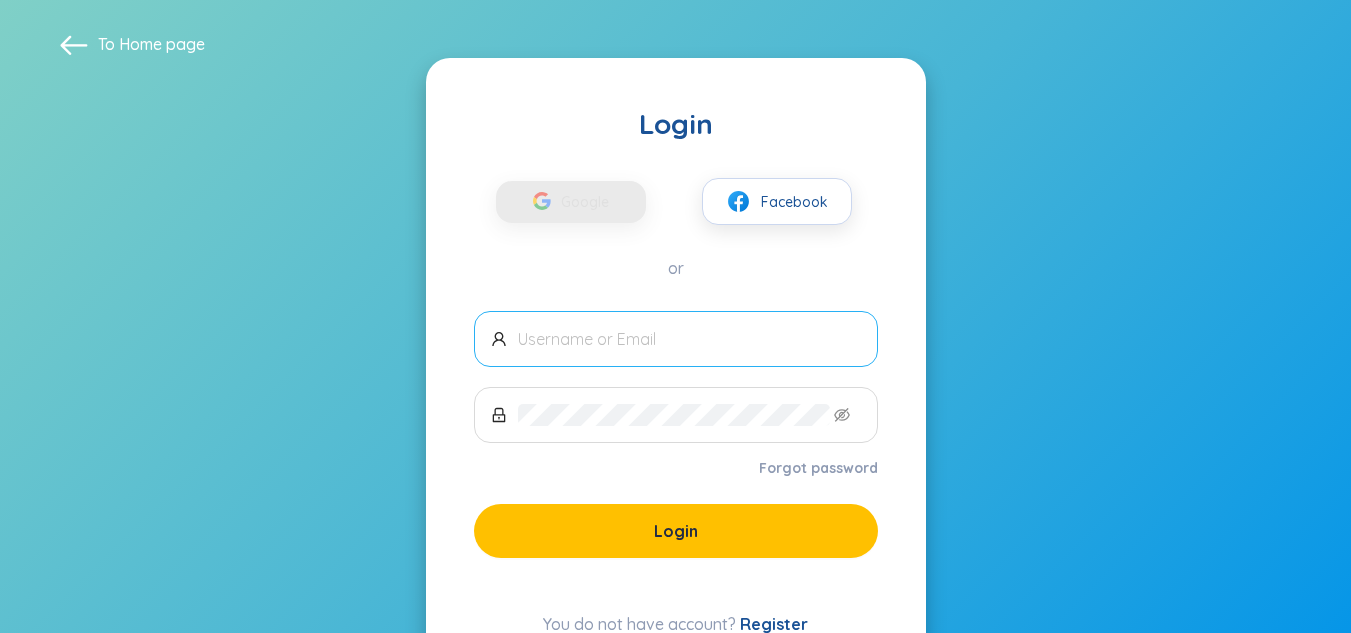 click at bounding box center [676, 339] 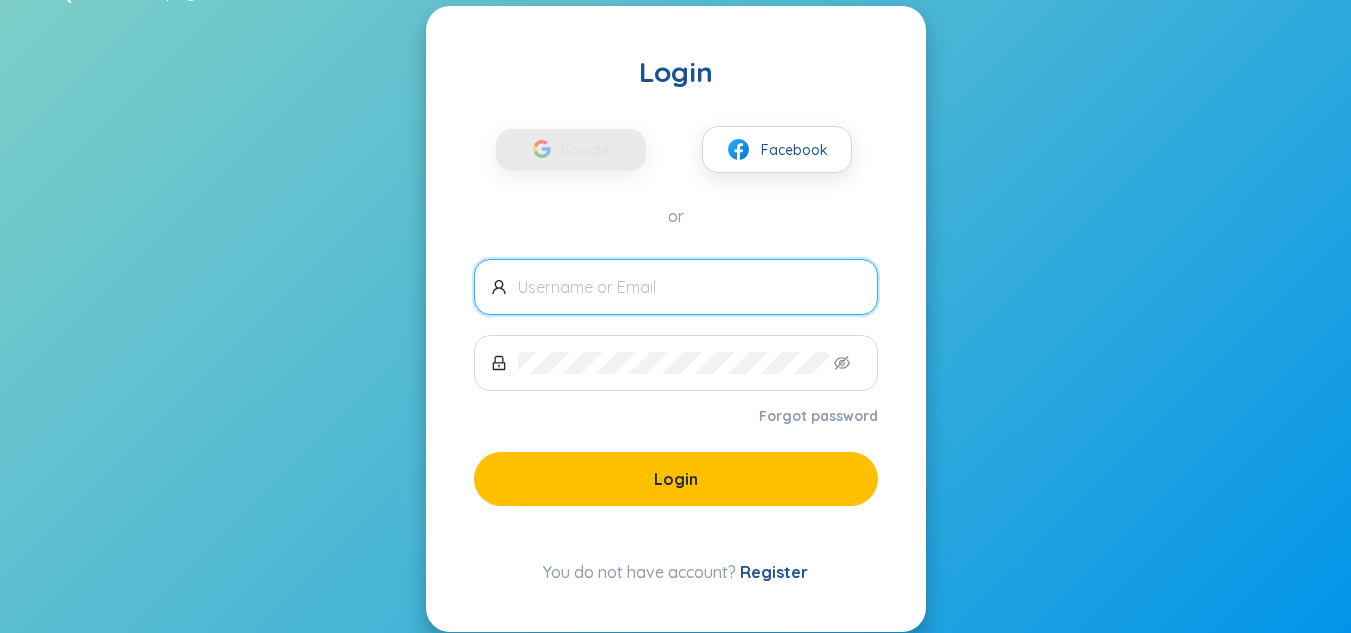 scroll, scrollTop: 81, scrollLeft: 0, axis: vertical 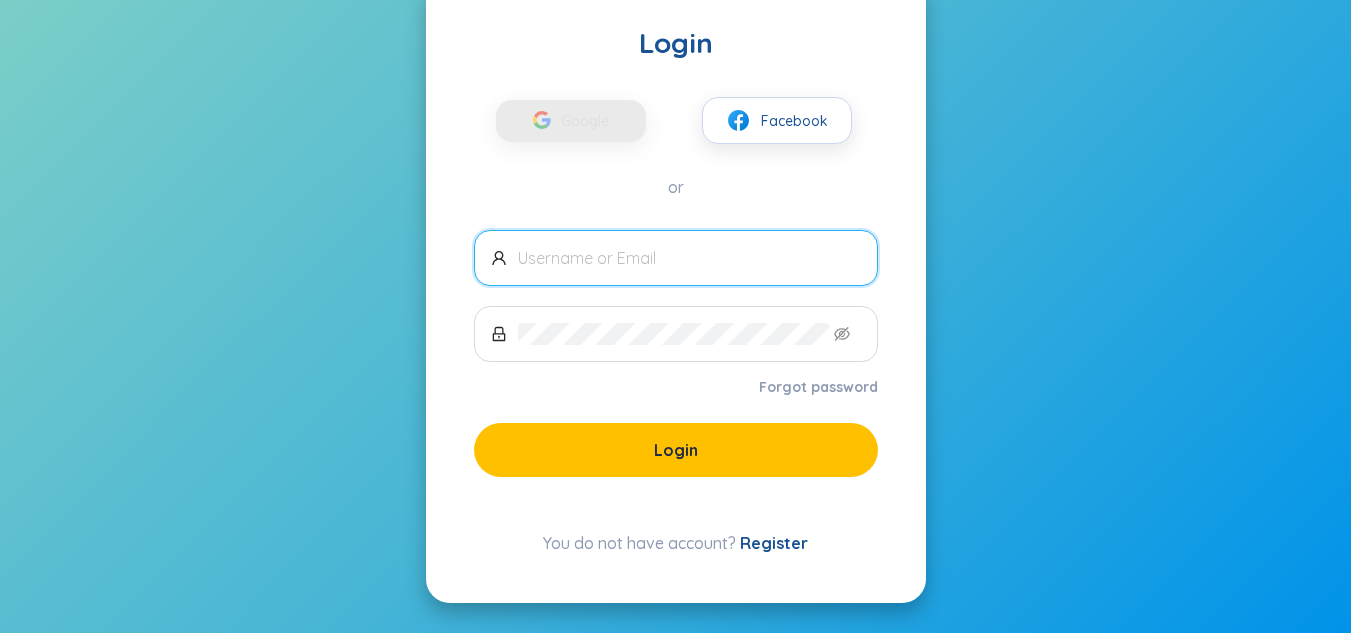 click on "Register" at bounding box center [774, 543] 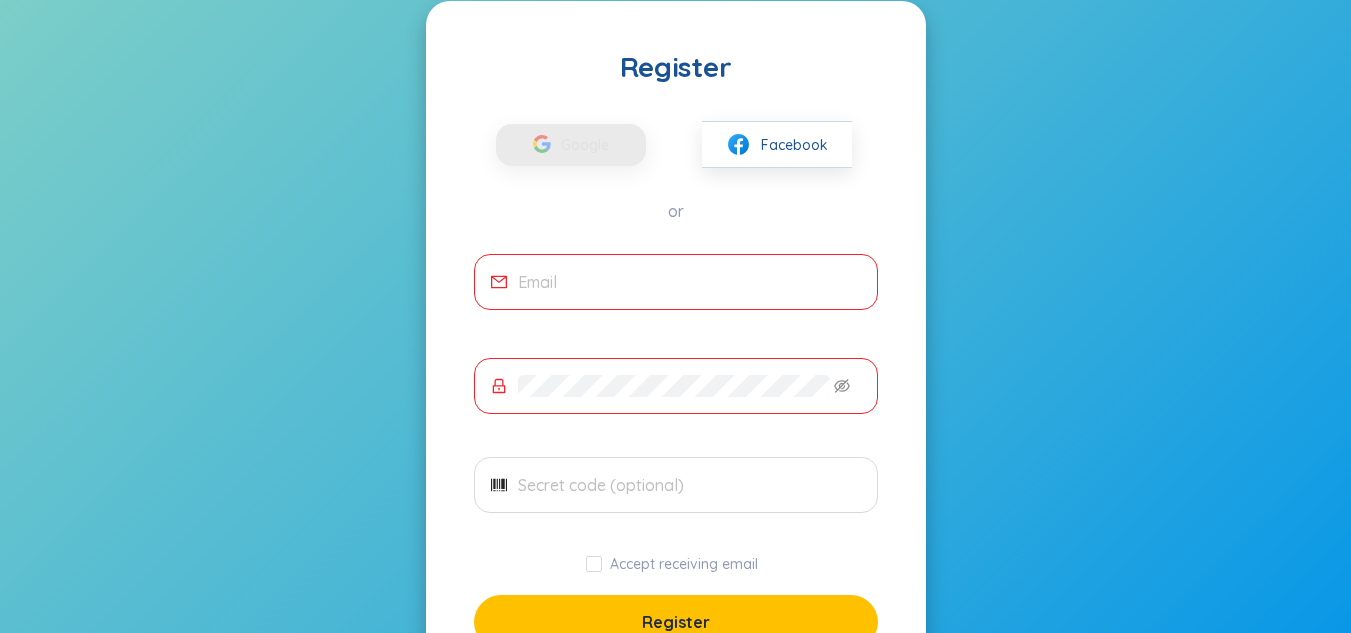 scroll, scrollTop: 0, scrollLeft: 0, axis: both 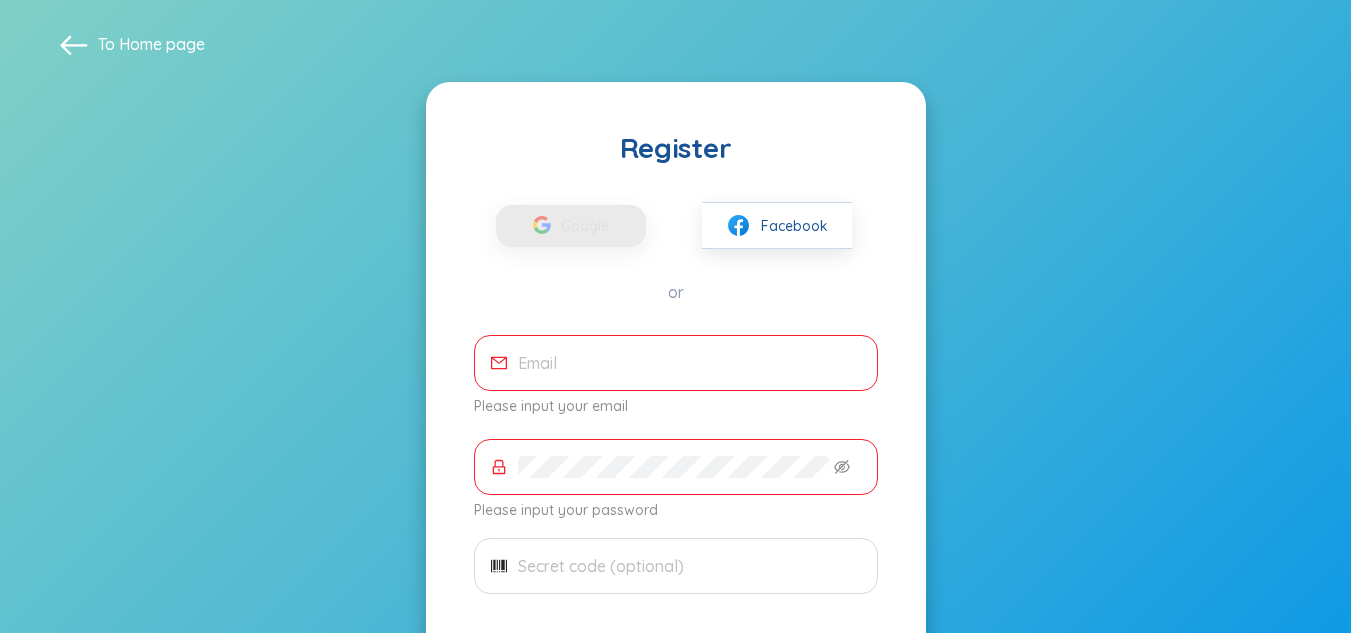 click at bounding box center [689, 363] 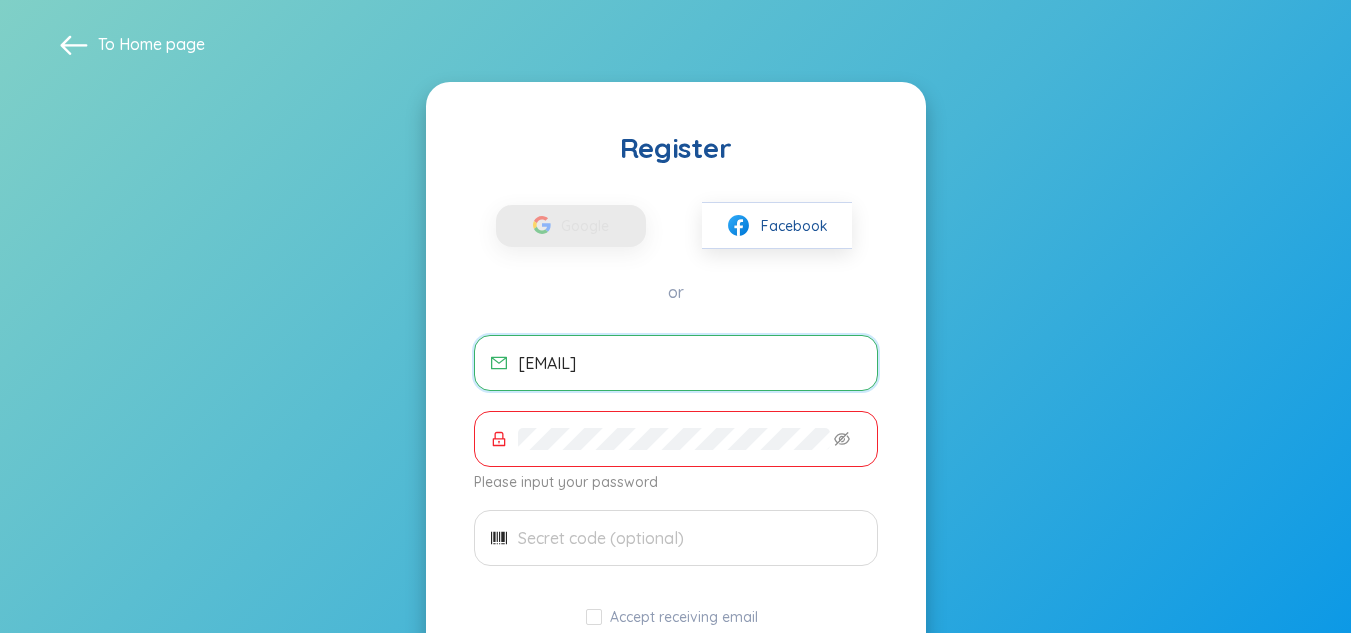 type on "tramy9330@gmail.com" 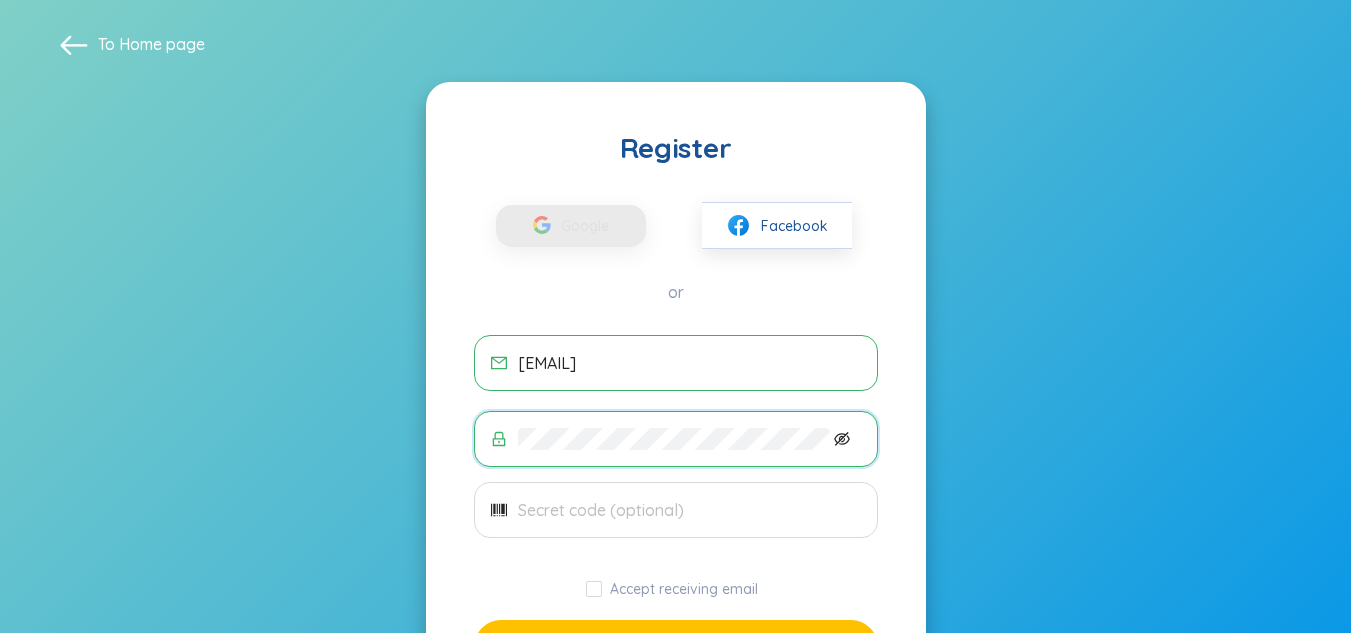 click 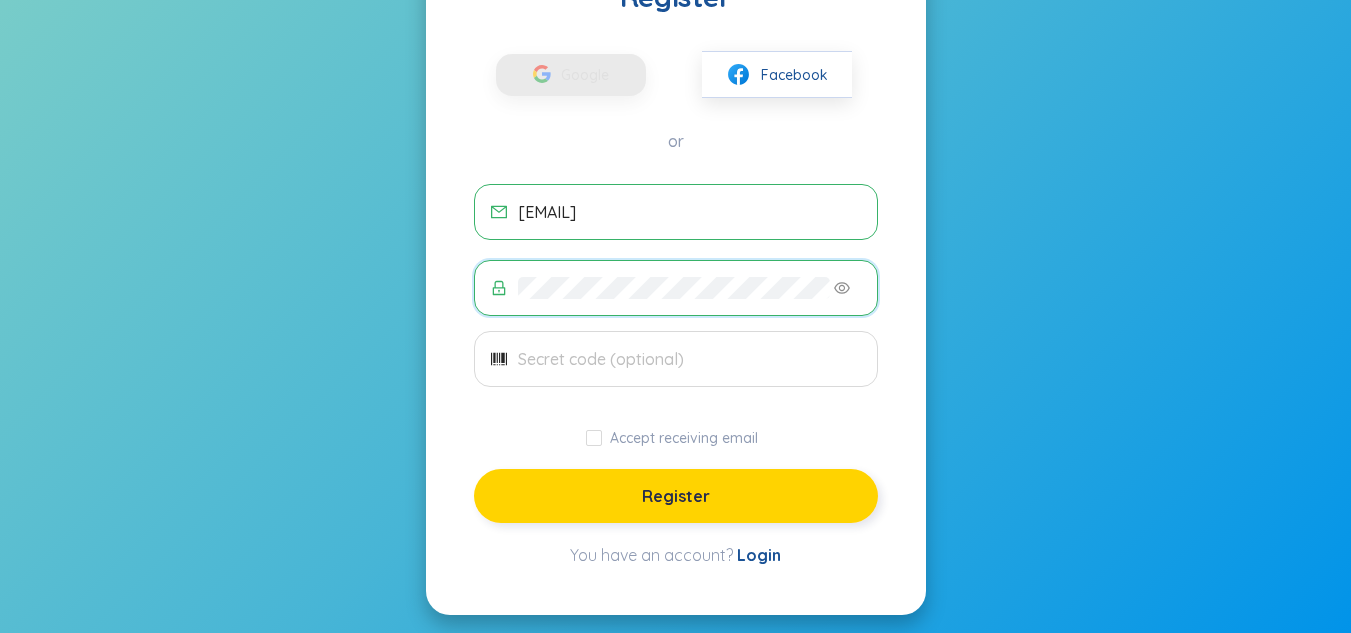 scroll, scrollTop: 163, scrollLeft: 0, axis: vertical 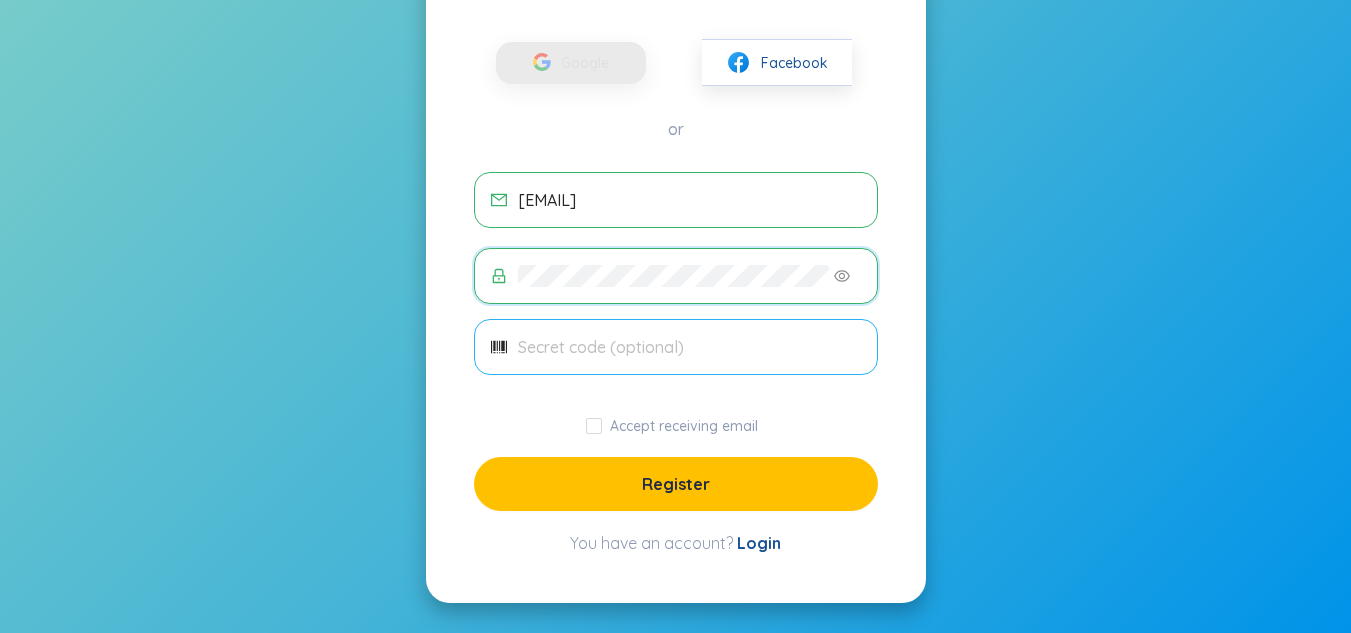 click at bounding box center [676, 347] 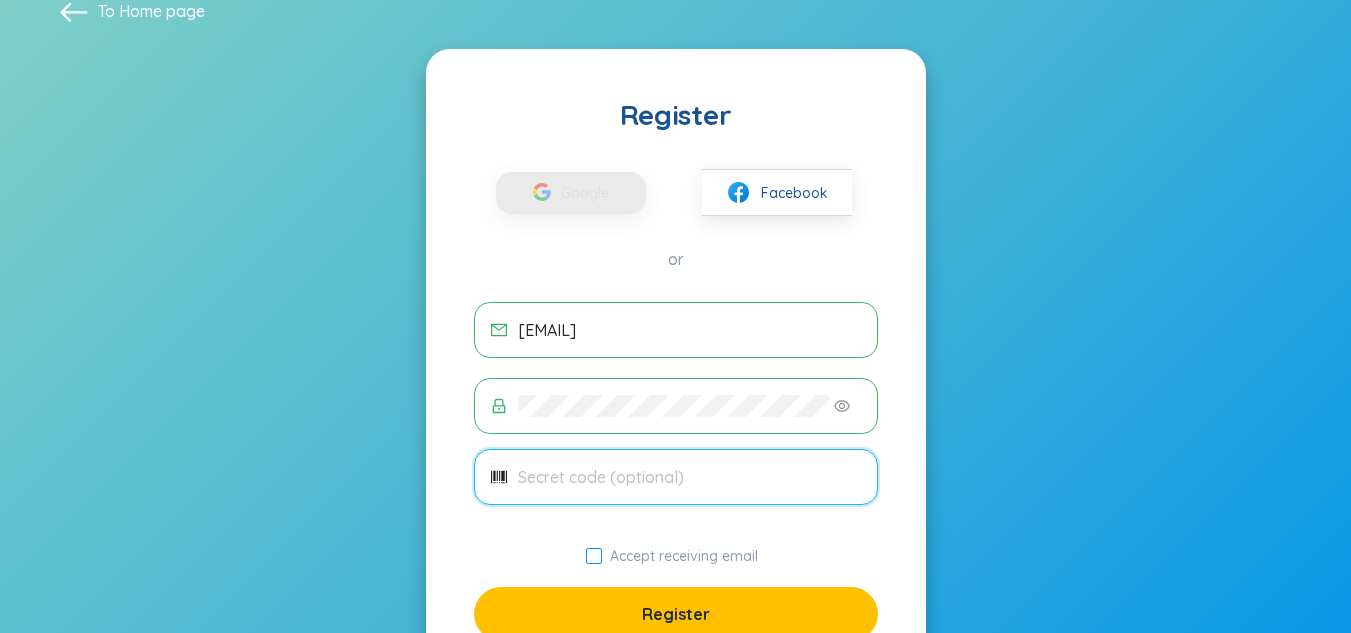 scroll, scrollTop: 0, scrollLeft: 0, axis: both 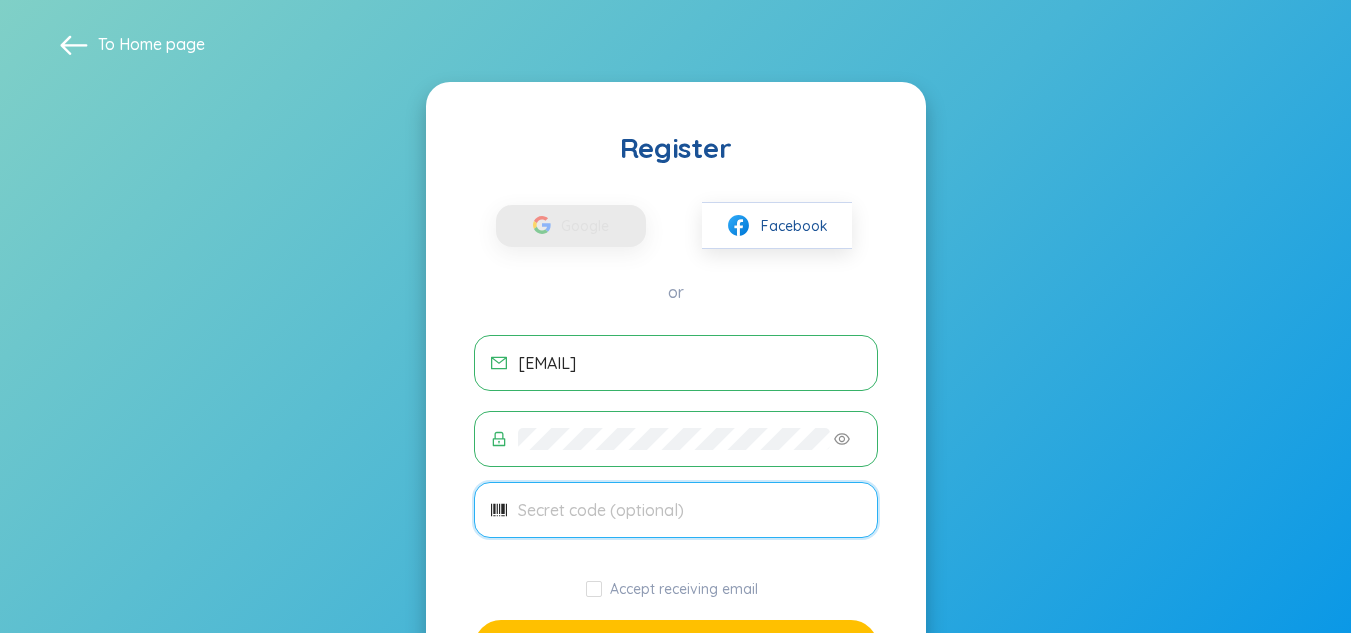 click at bounding box center [74, 44] 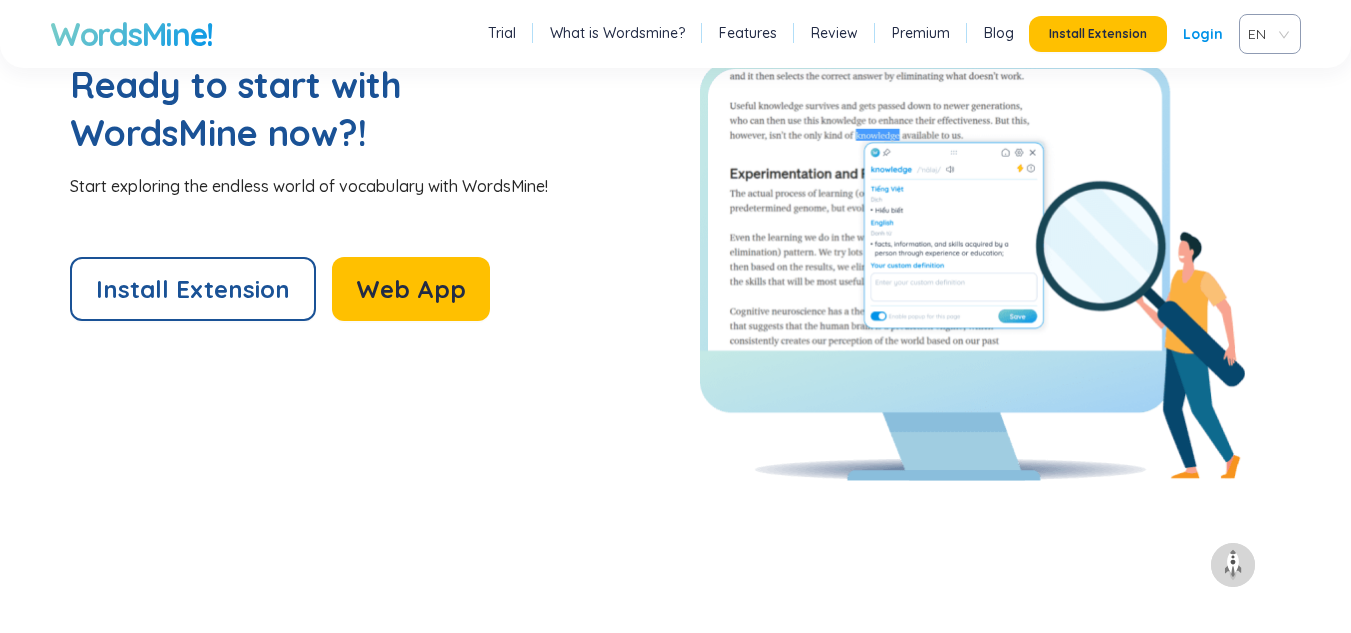 scroll, scrollTop: 4247, scrollLeft: 0, axis: vertical 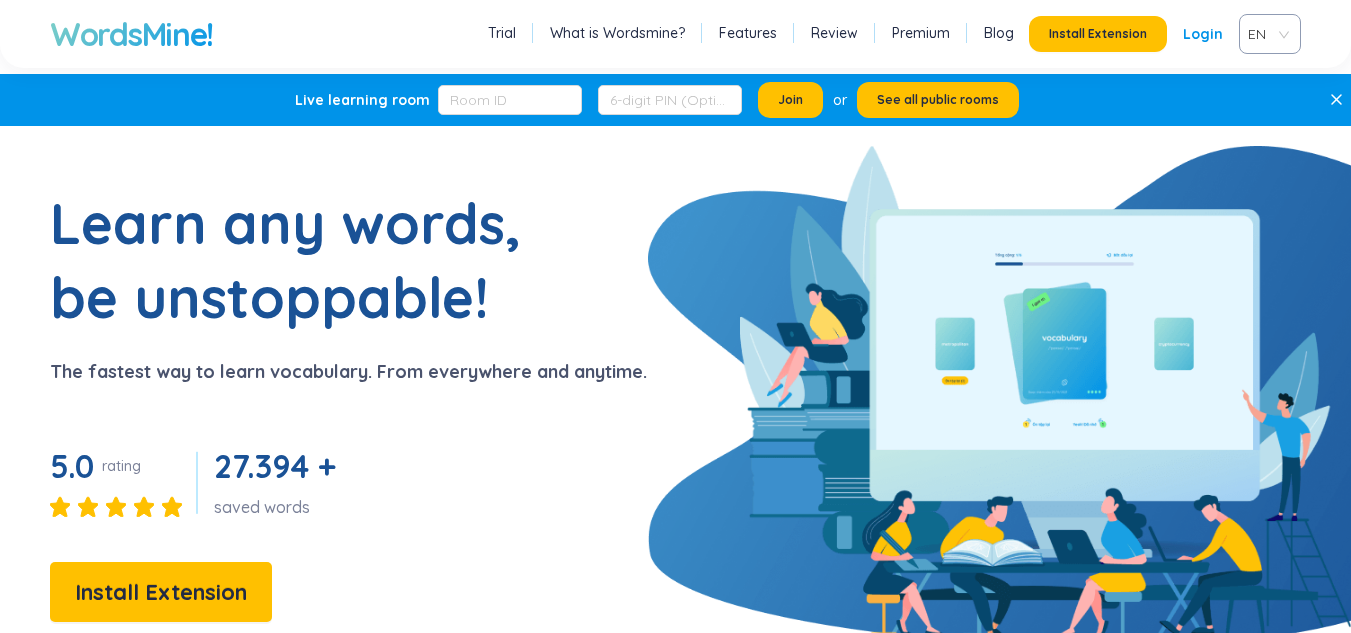 click on "Login" at bounding box center [1203, 34] 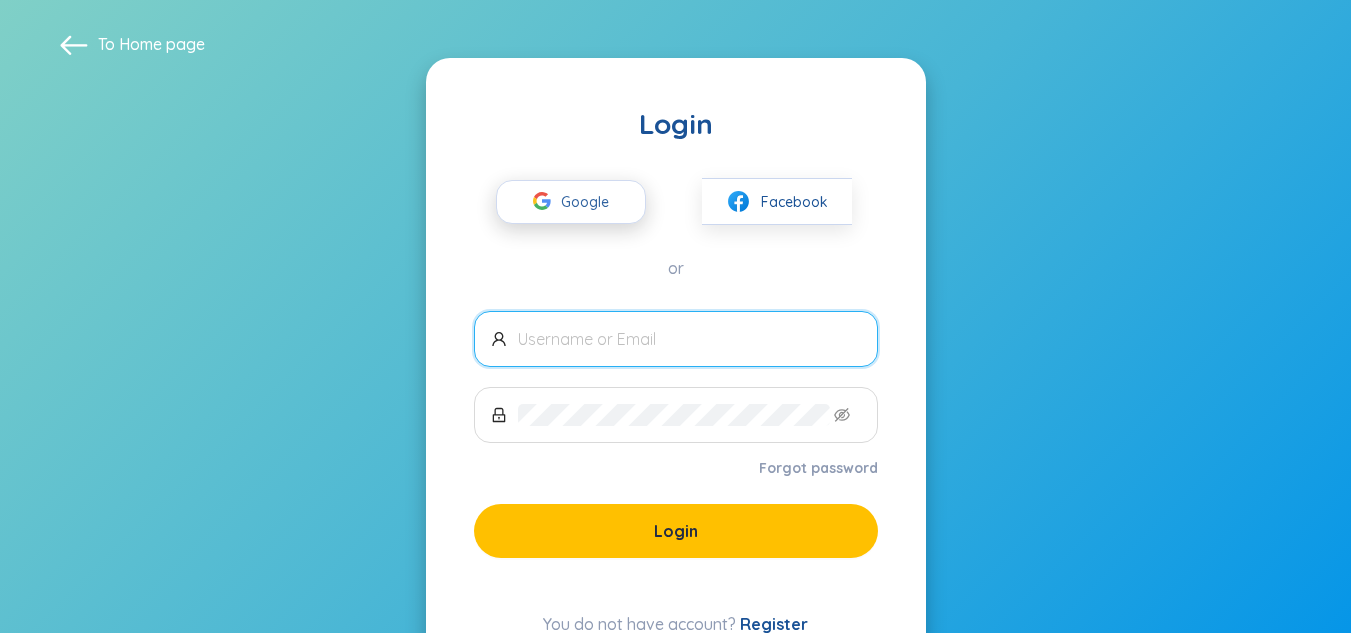 click on "Google" at bounding box center (590, 202) 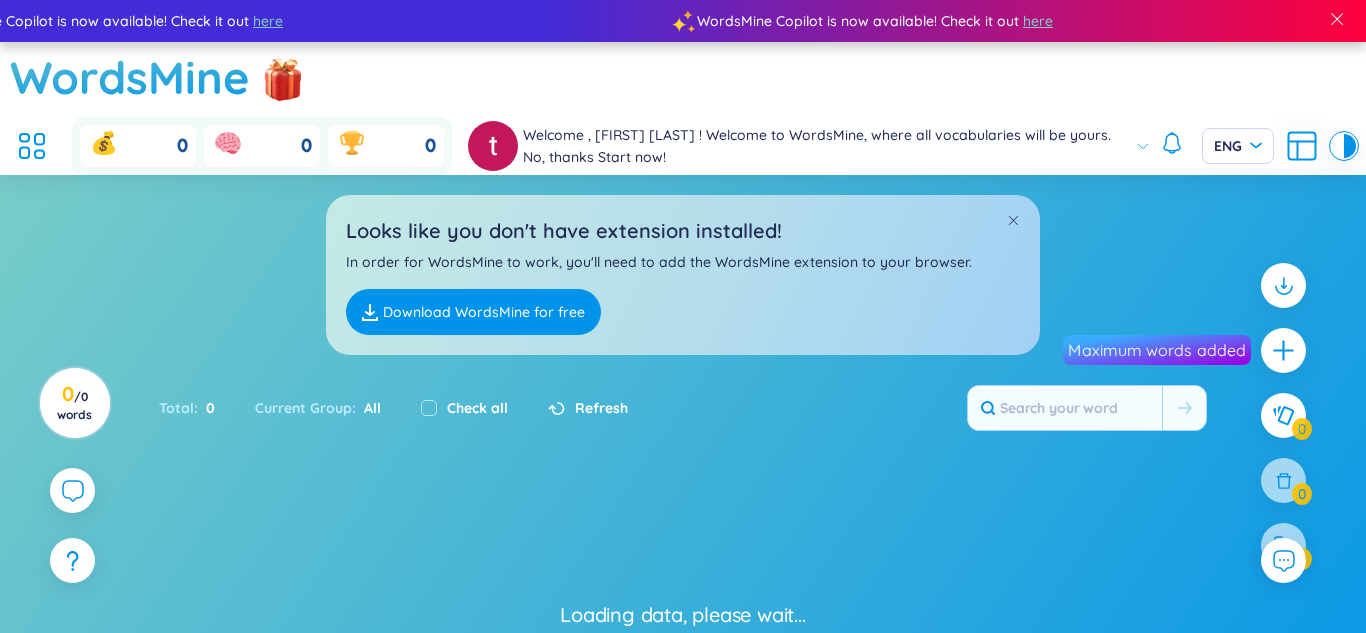 scroll, scrollTop: 0, scrollLeft: 0, axis: both 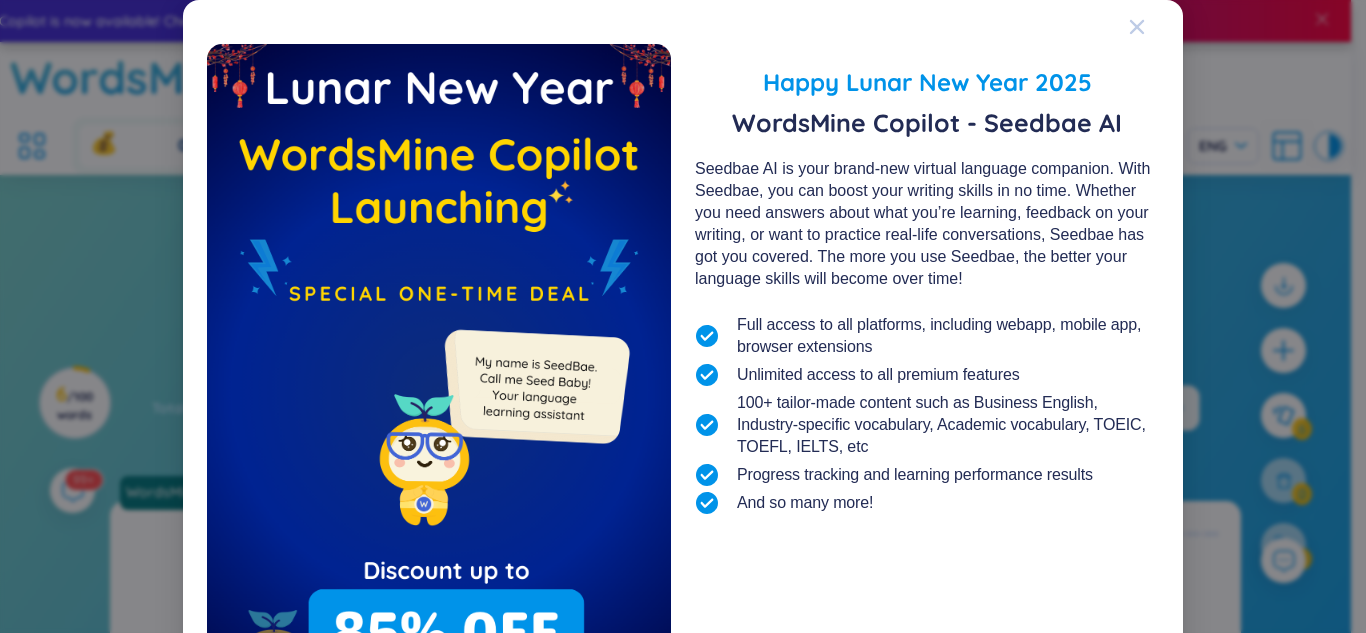 click 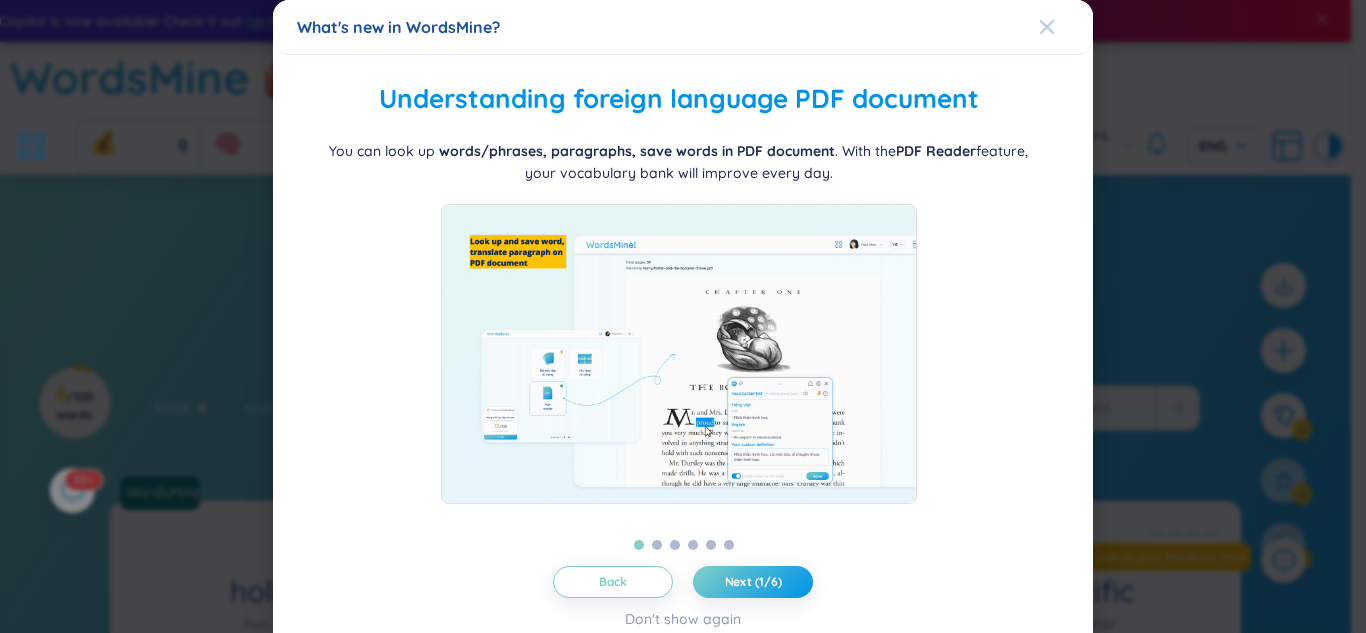 click 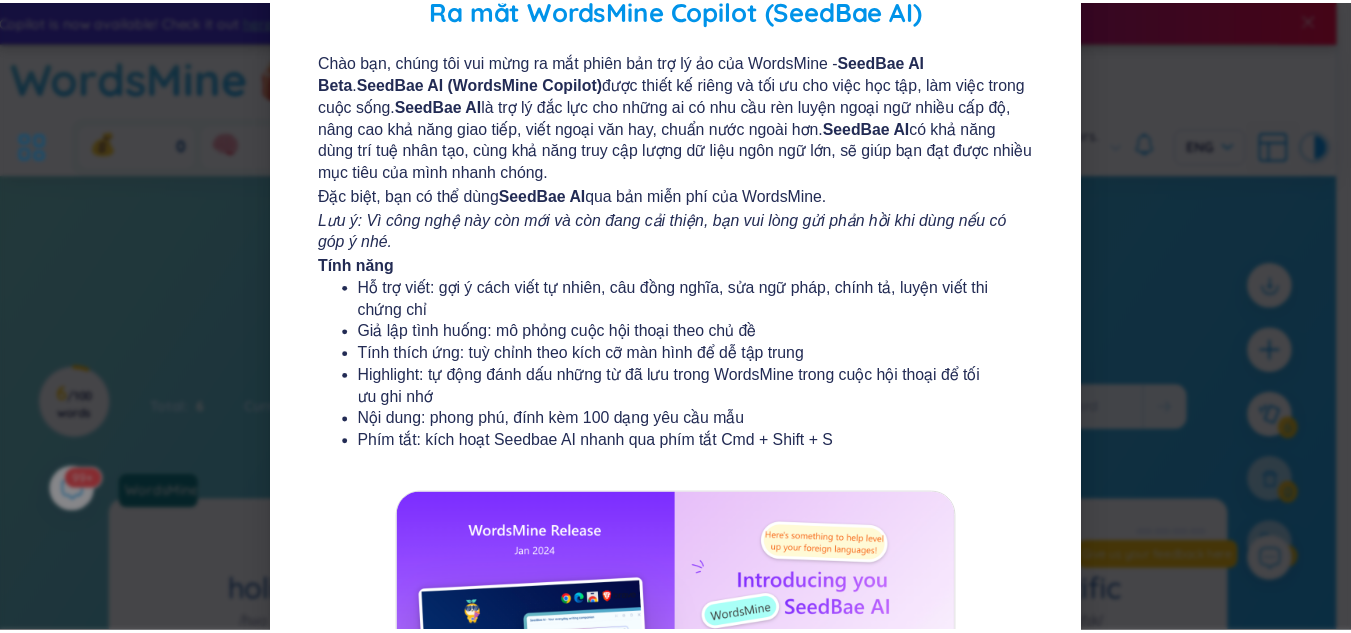scroll, scrollTop: 0, scrollLeft: 0, axis: both 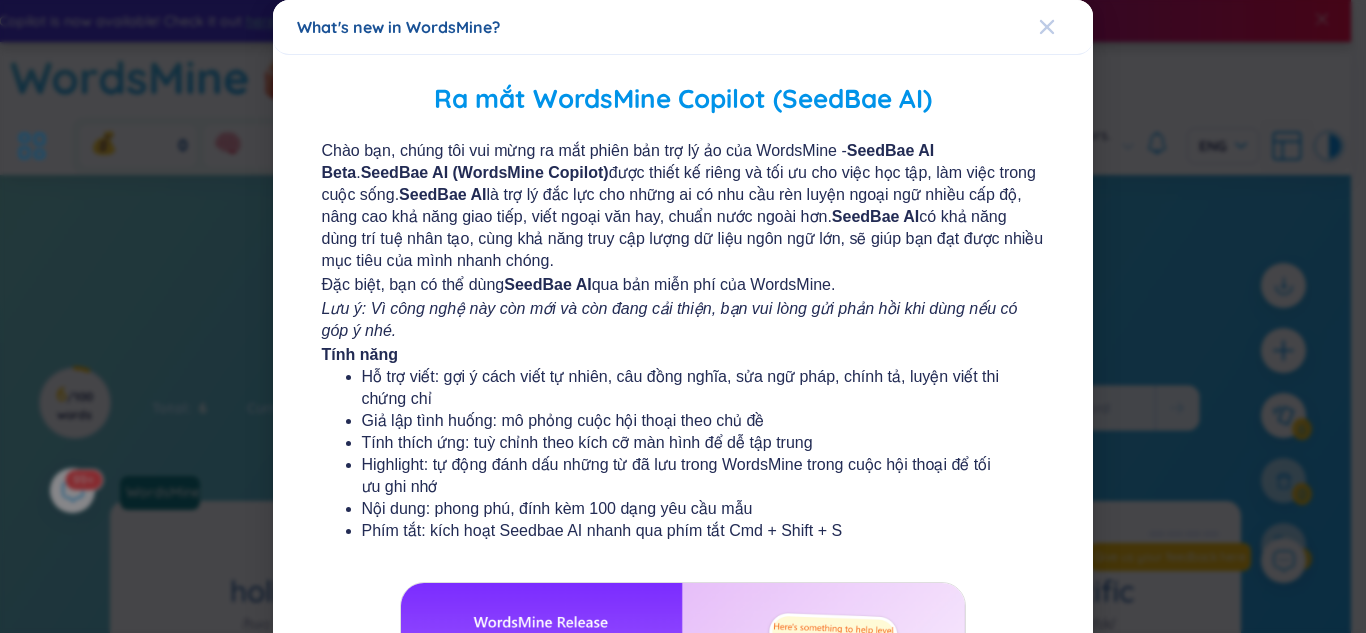 click at bounding box center [1066, 27] 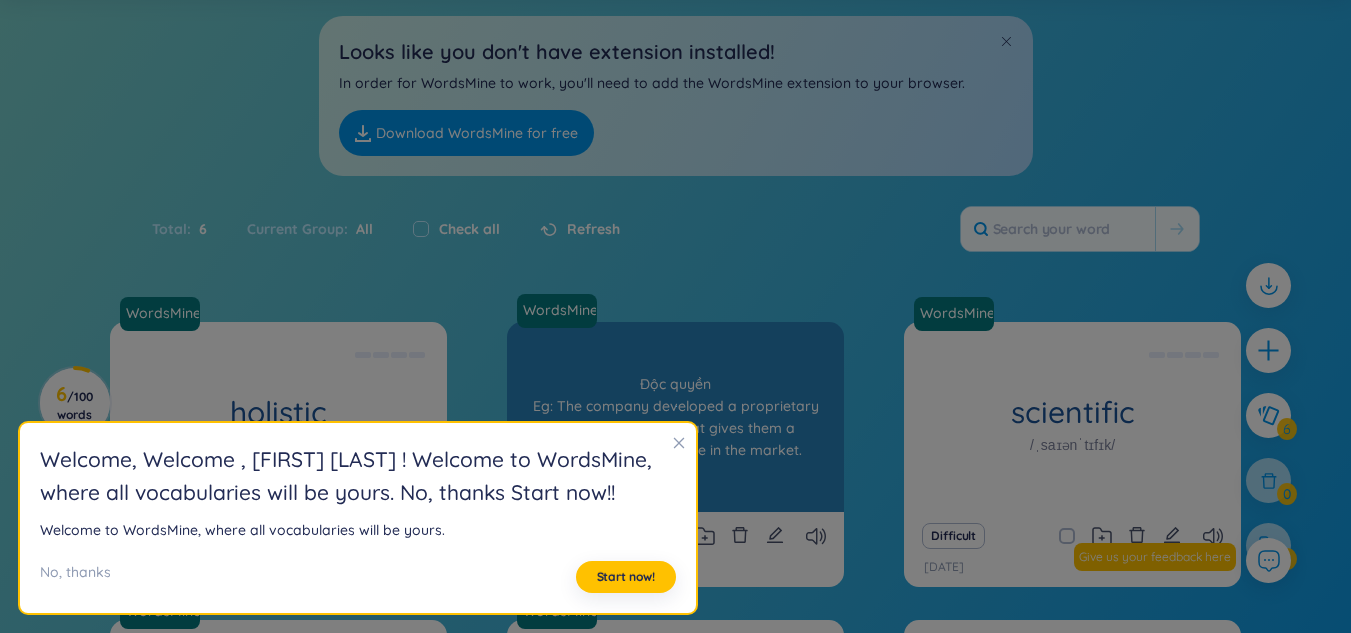 scroll, scrollTop: 200, scrollLeft: 0, axis: vertical 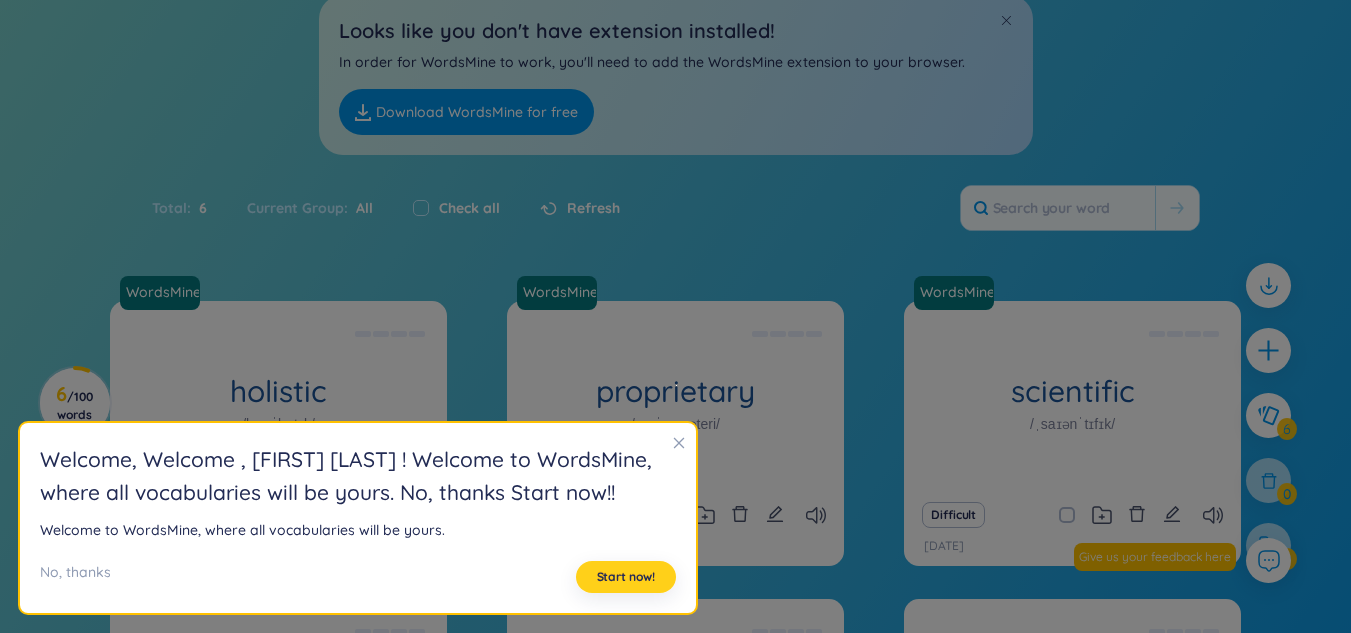 click on "Start now!" at bounding box center (626, 577) 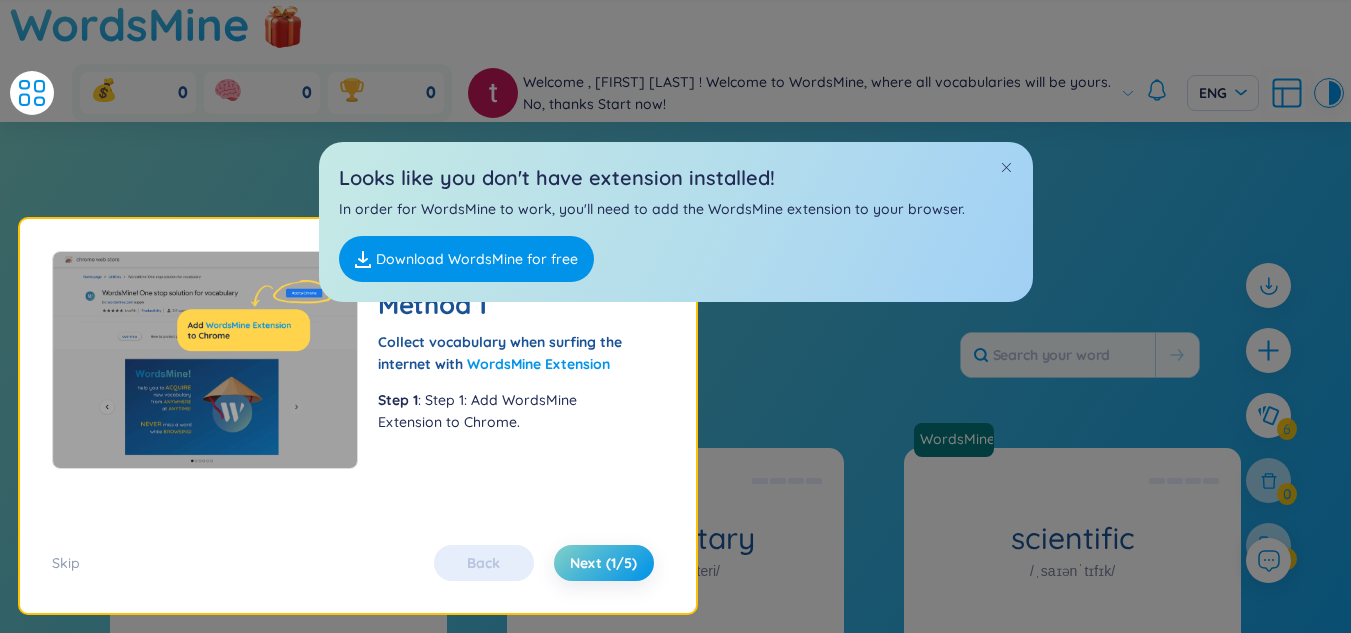 scroll, scrollTop: 0, scrollLeft: 0, axis: both 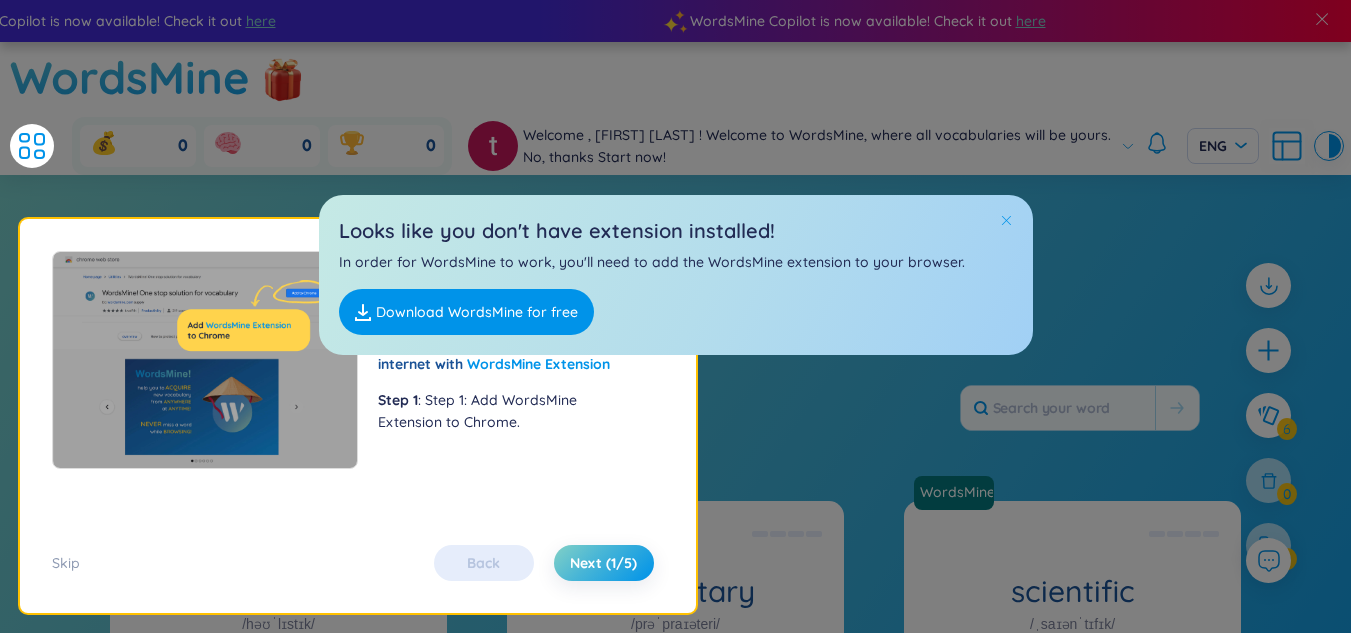 click at bounding box center (1006, 220) 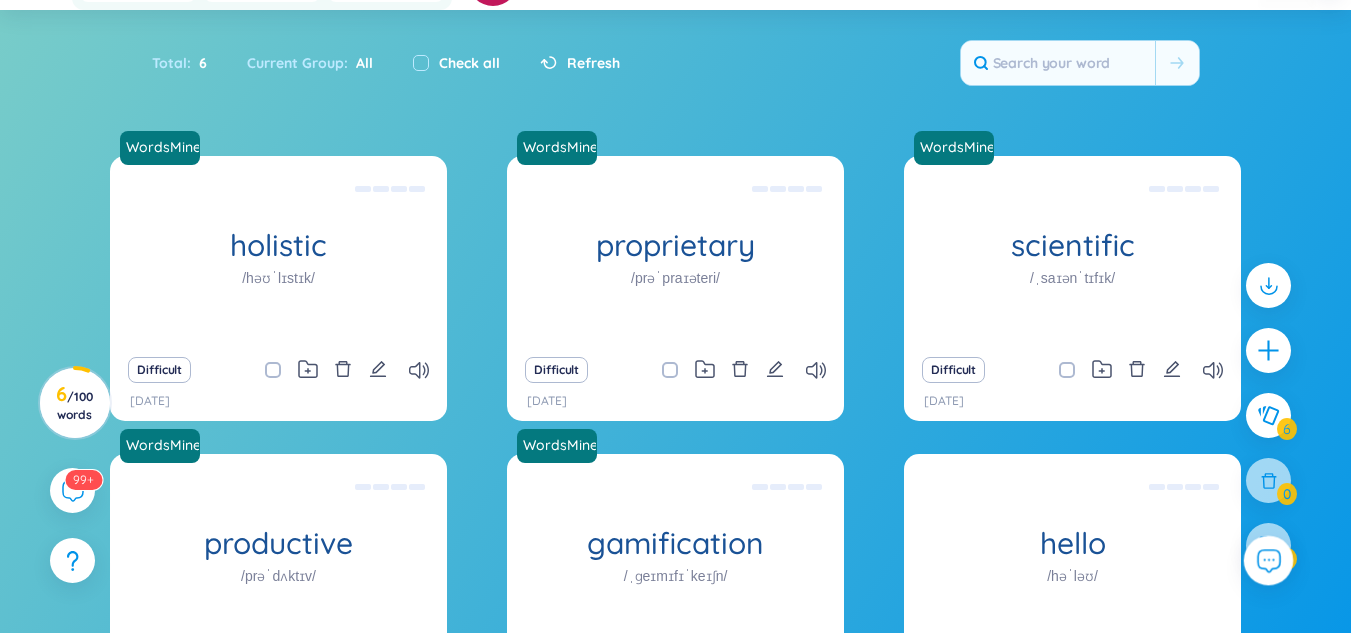 scroll, scrollTop: 200, scrollLeft: 0, axis: vertical 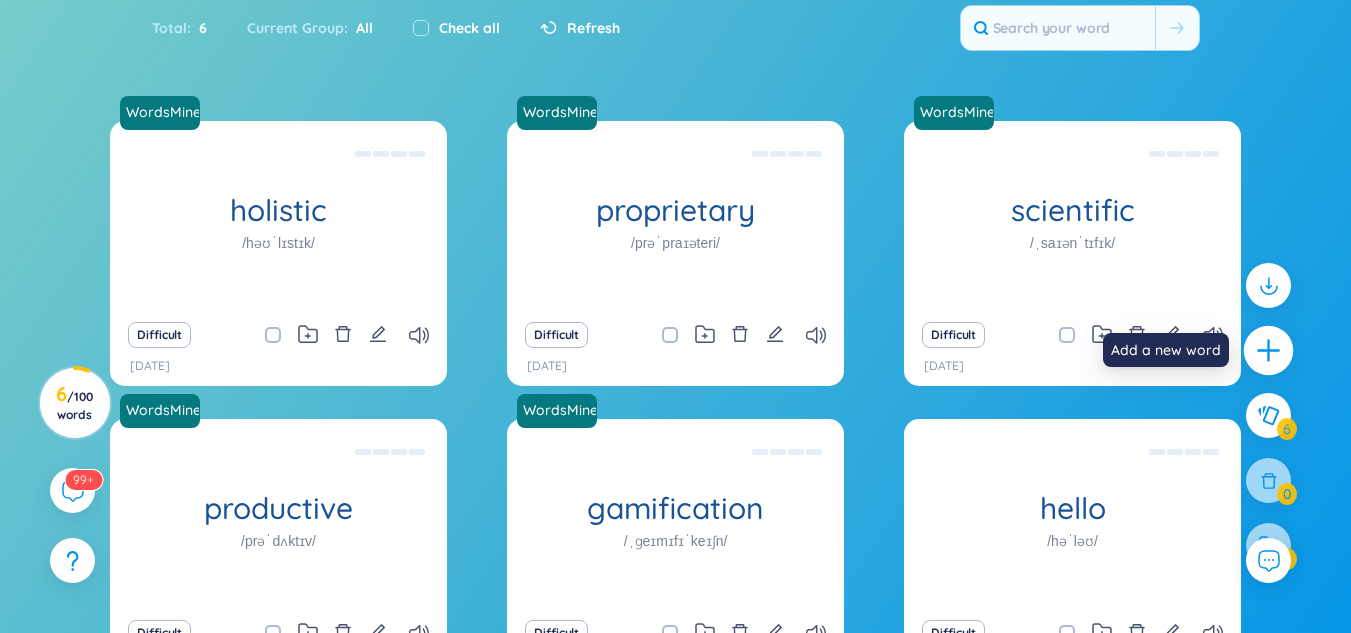 click 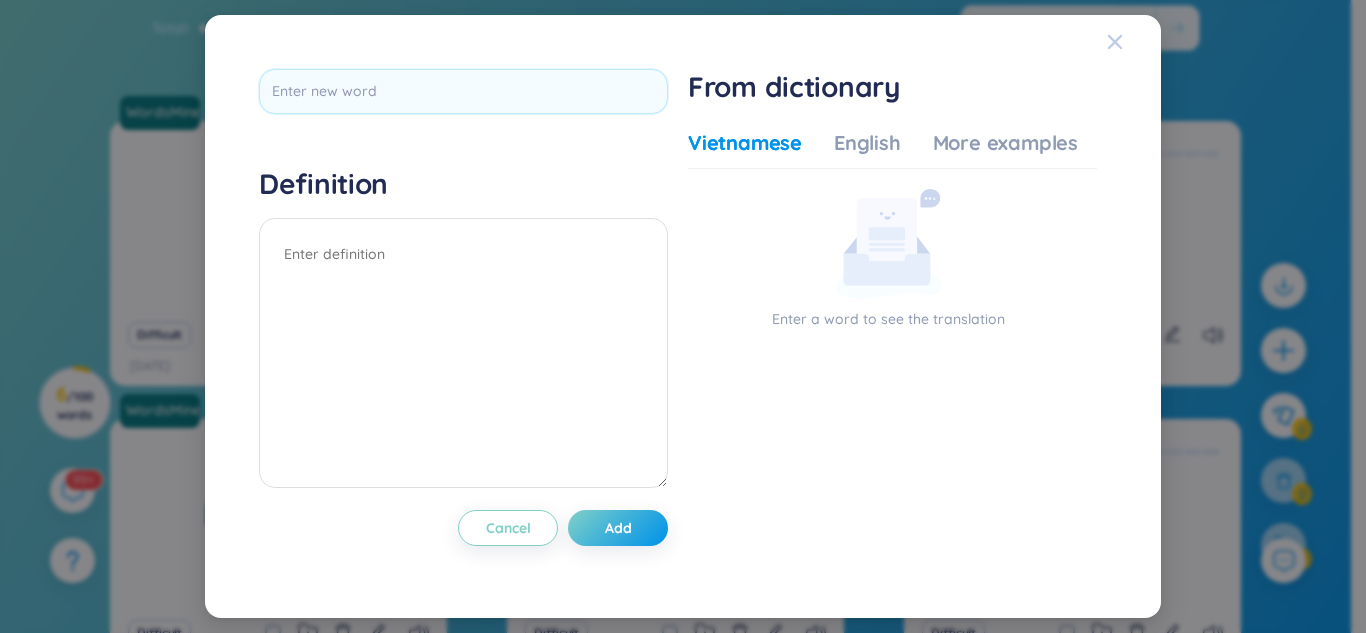 click 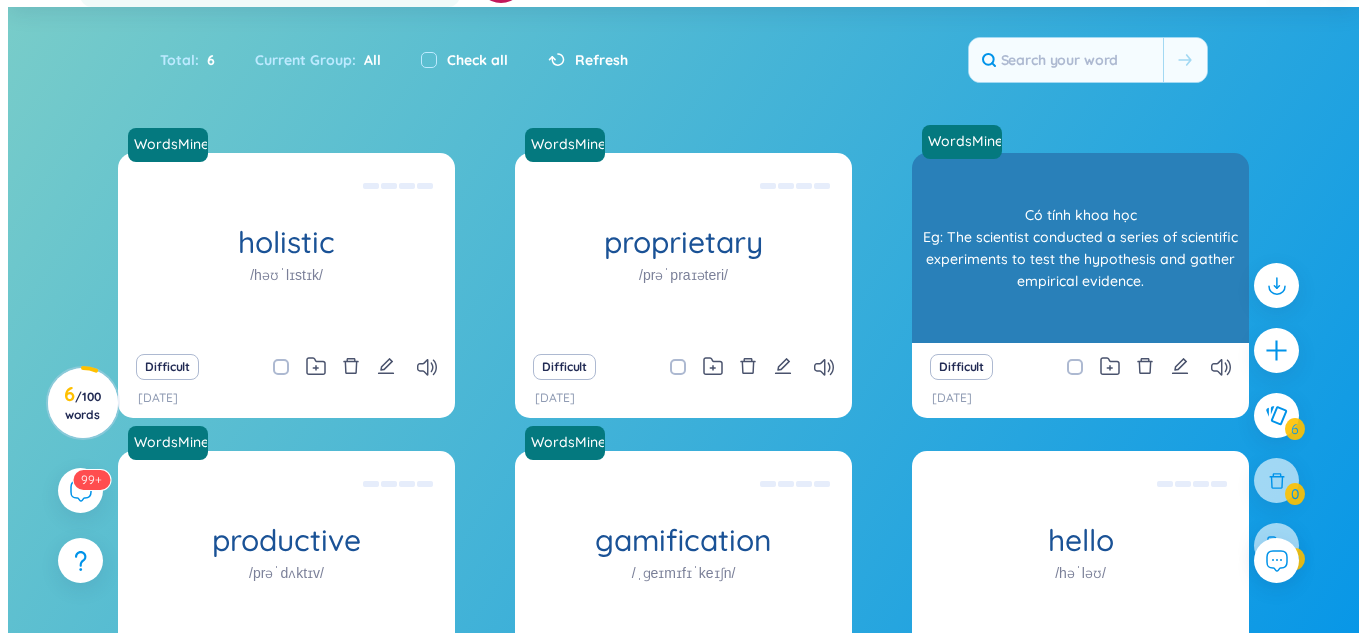 scroll, scrollTop: 298, scrollLeft: 0, axis: vertical 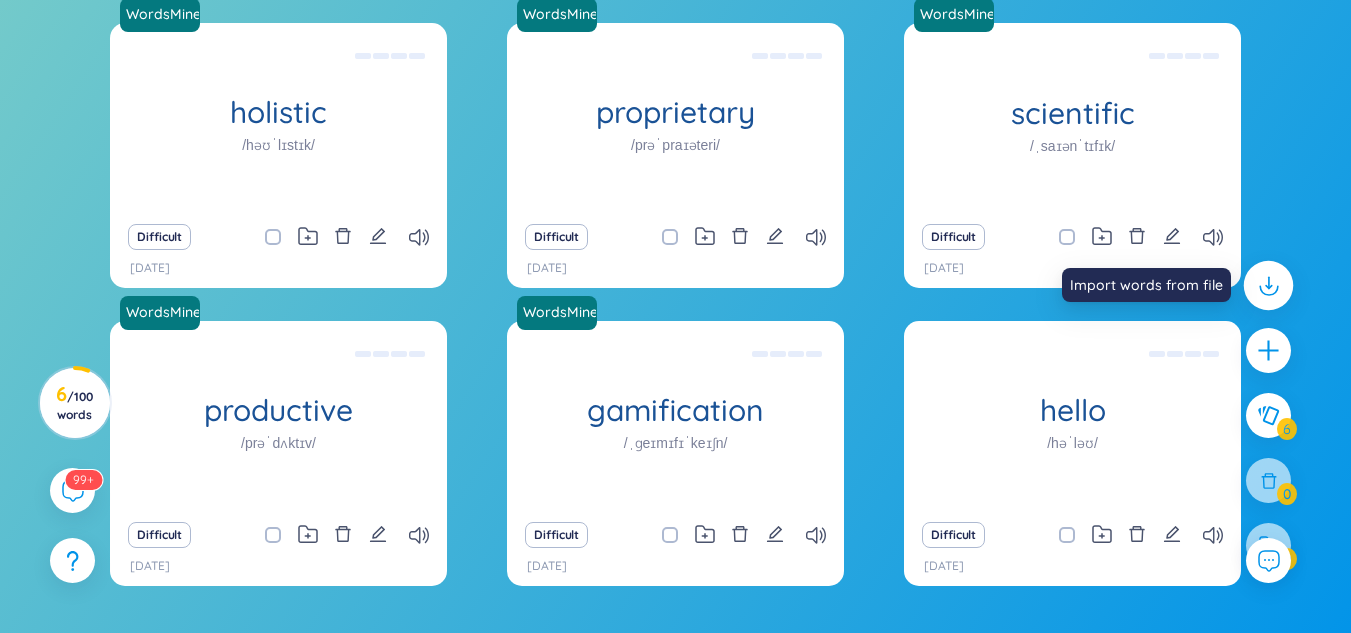 click 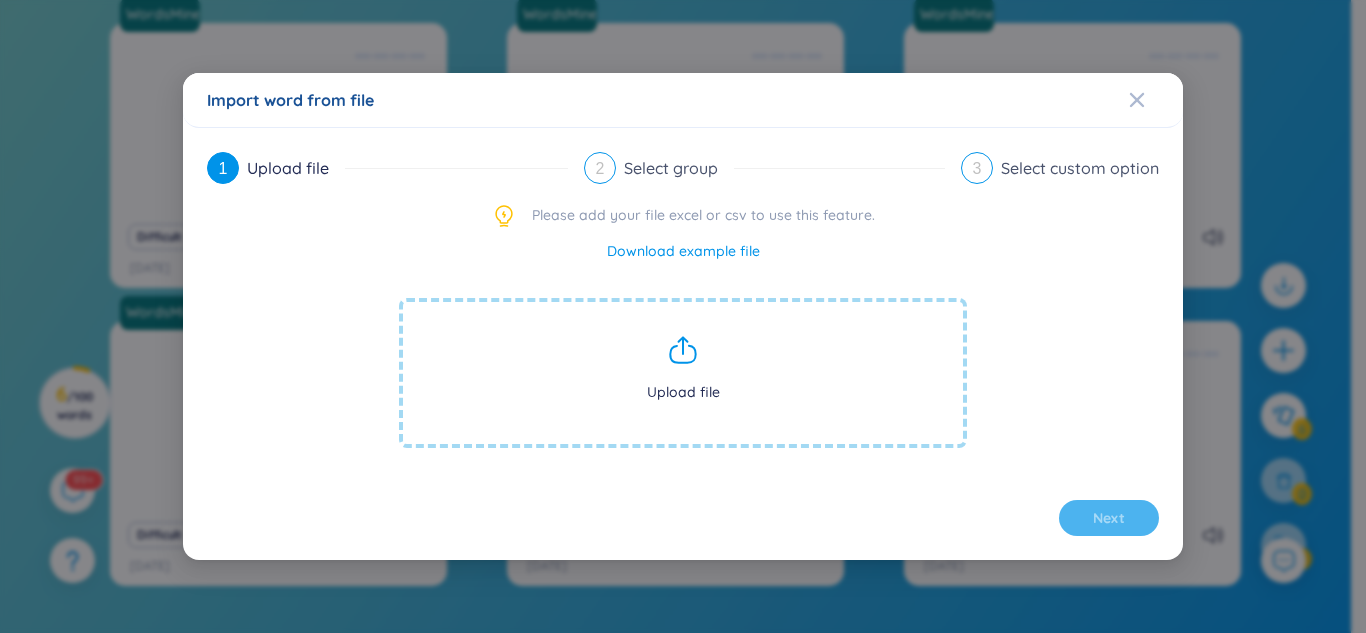 click 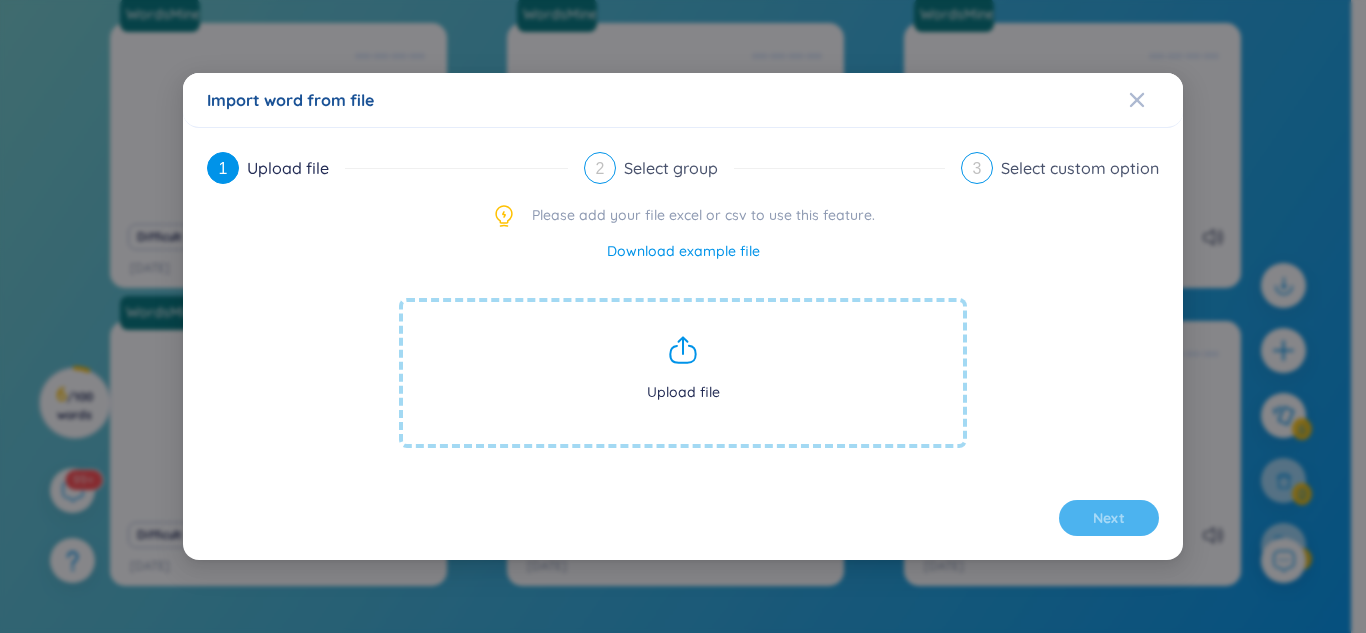 click on "Download example file" at bounding box center [683, 251] 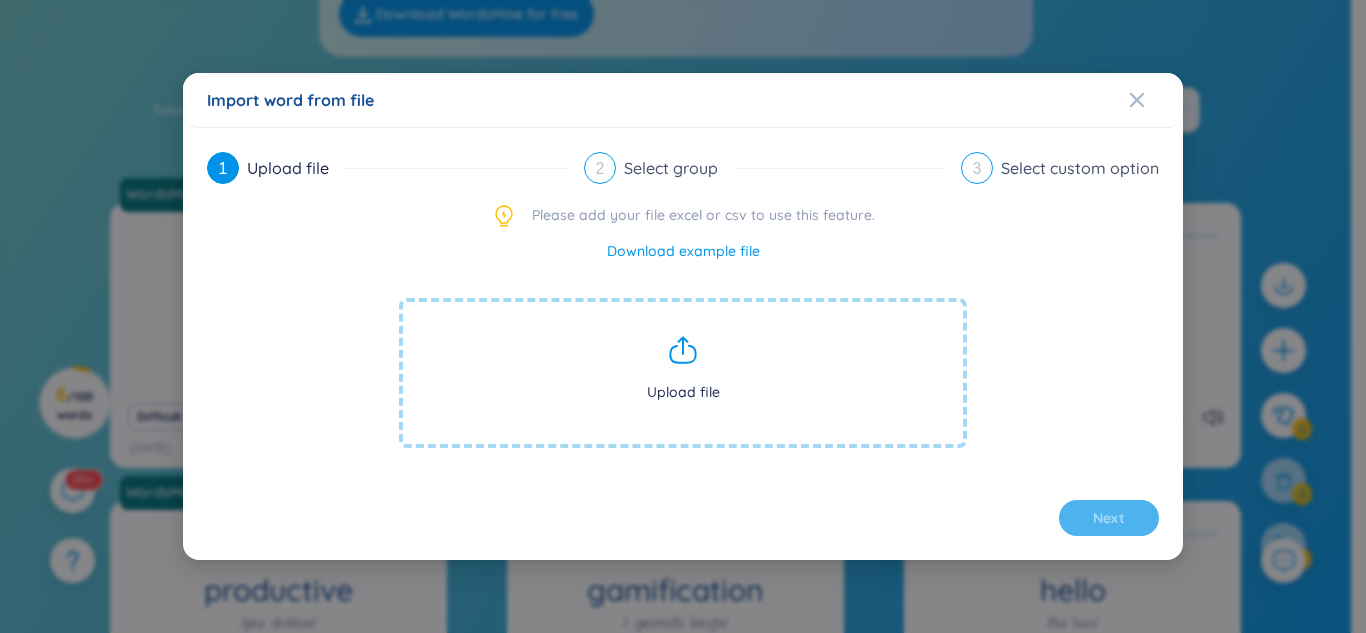 click on "Next" at bounding box center [683, 518] 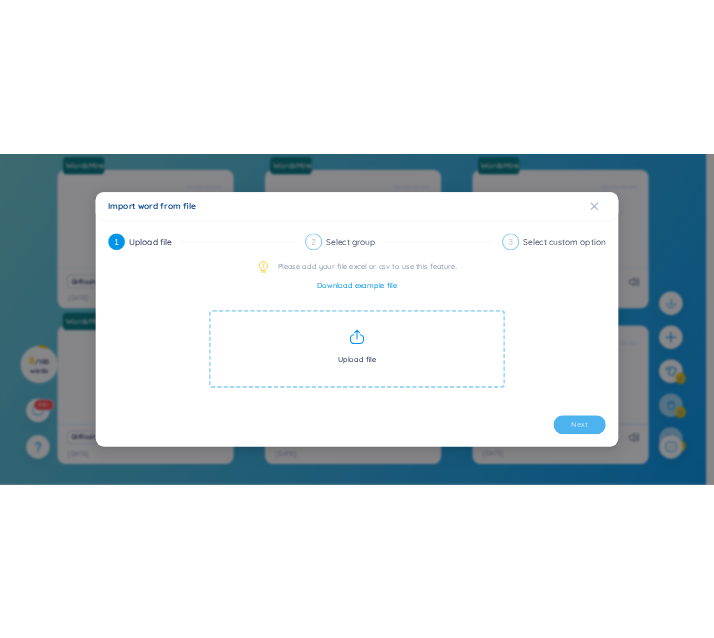 scroll, scrollTop: 478, scrollLeft: 0, axis: vertical 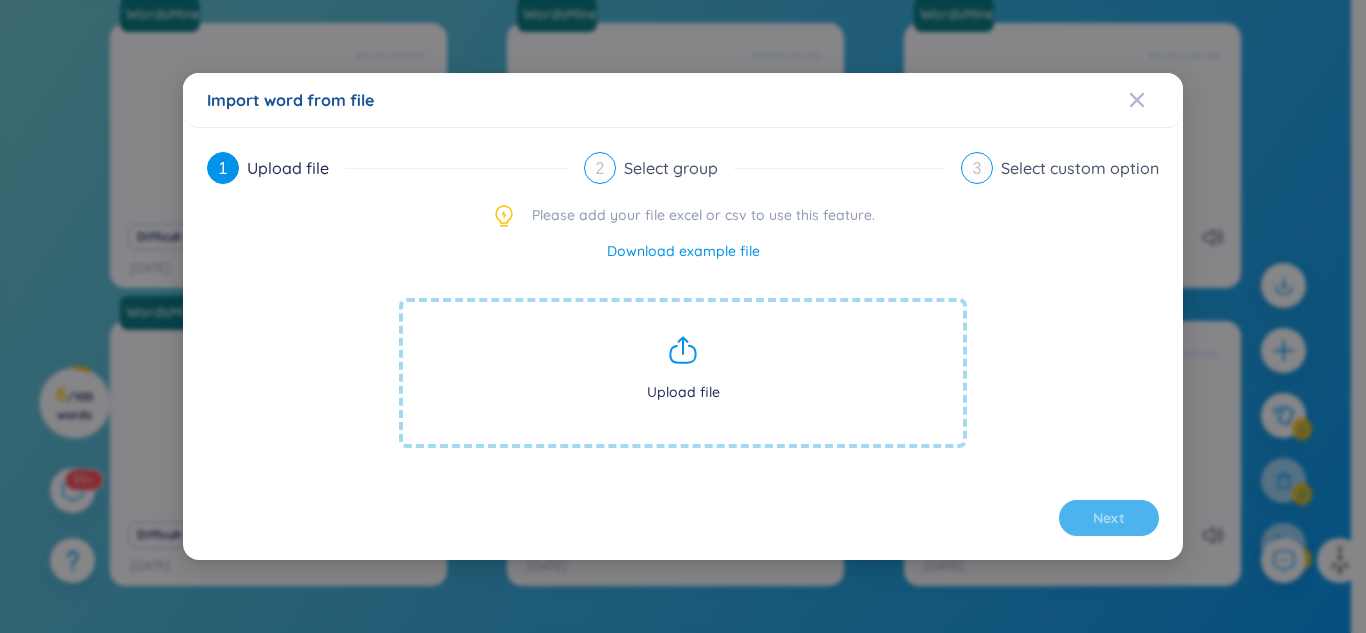 click on "Next" at bounding box center (683, 518) 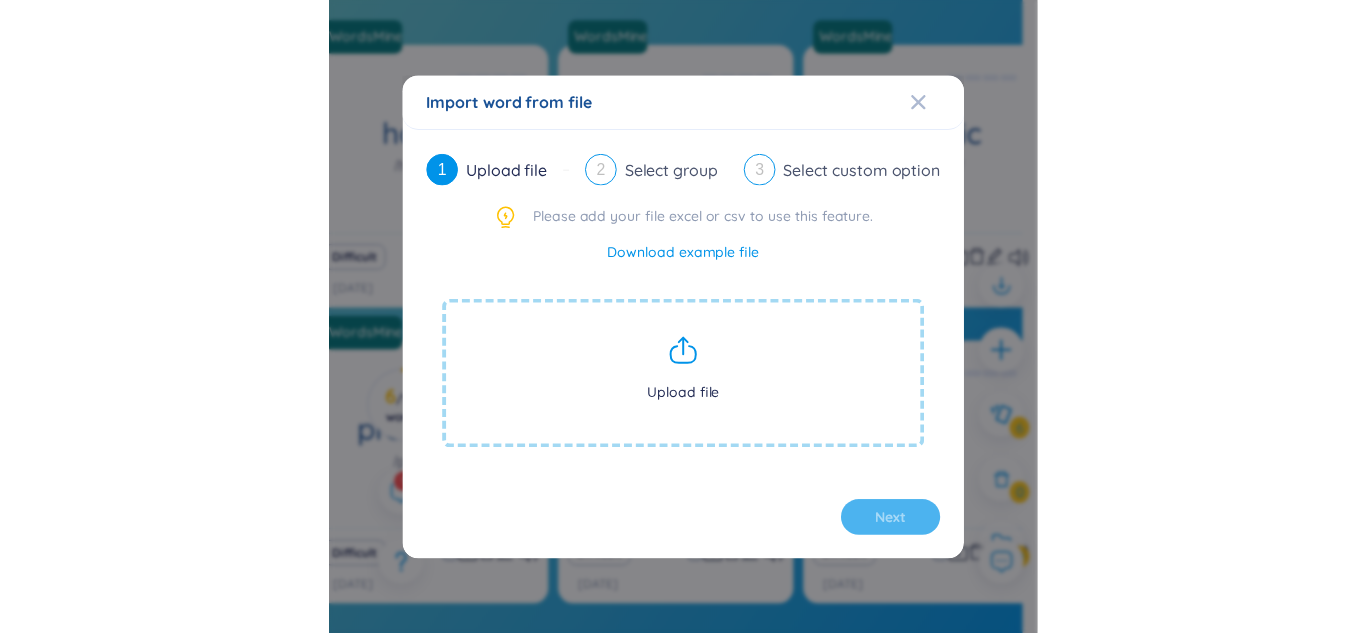 scroll, scrollTop: 298, scrollLeft: 0, axis: vertical 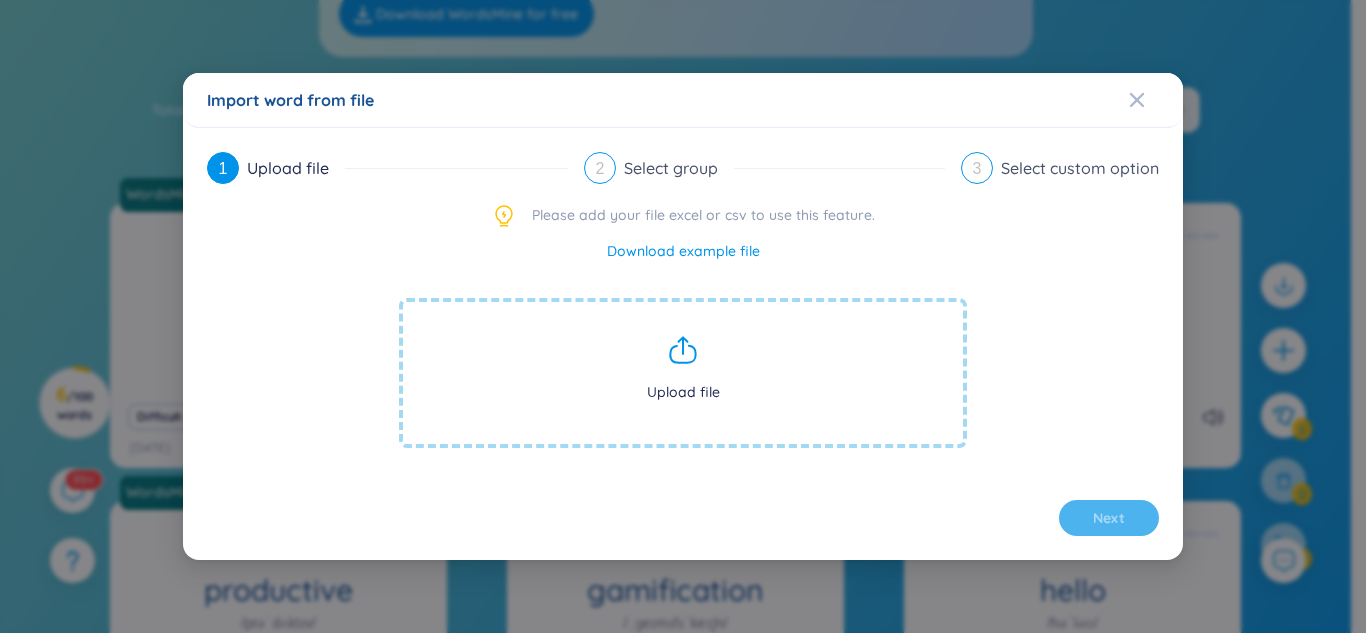 click on "1" at bounding box center [223, 168] 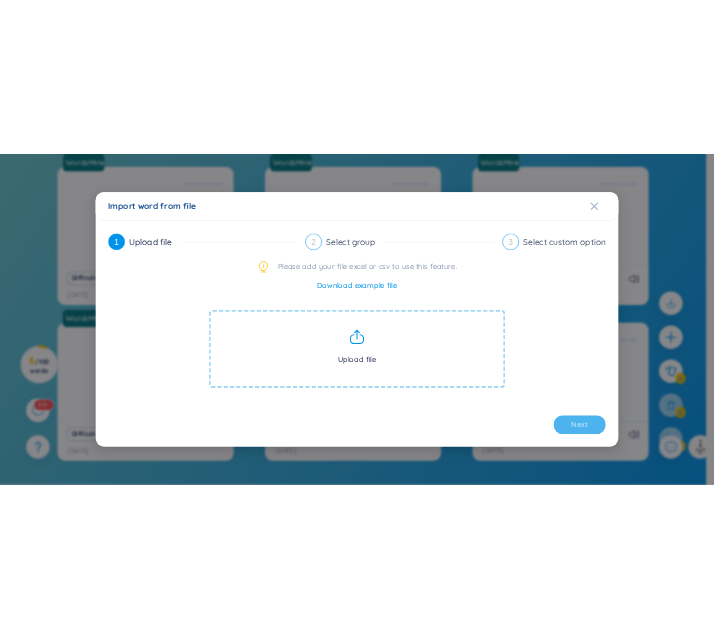scroll, scrollTop: 478, scrollLeft: 0, axis: vertical 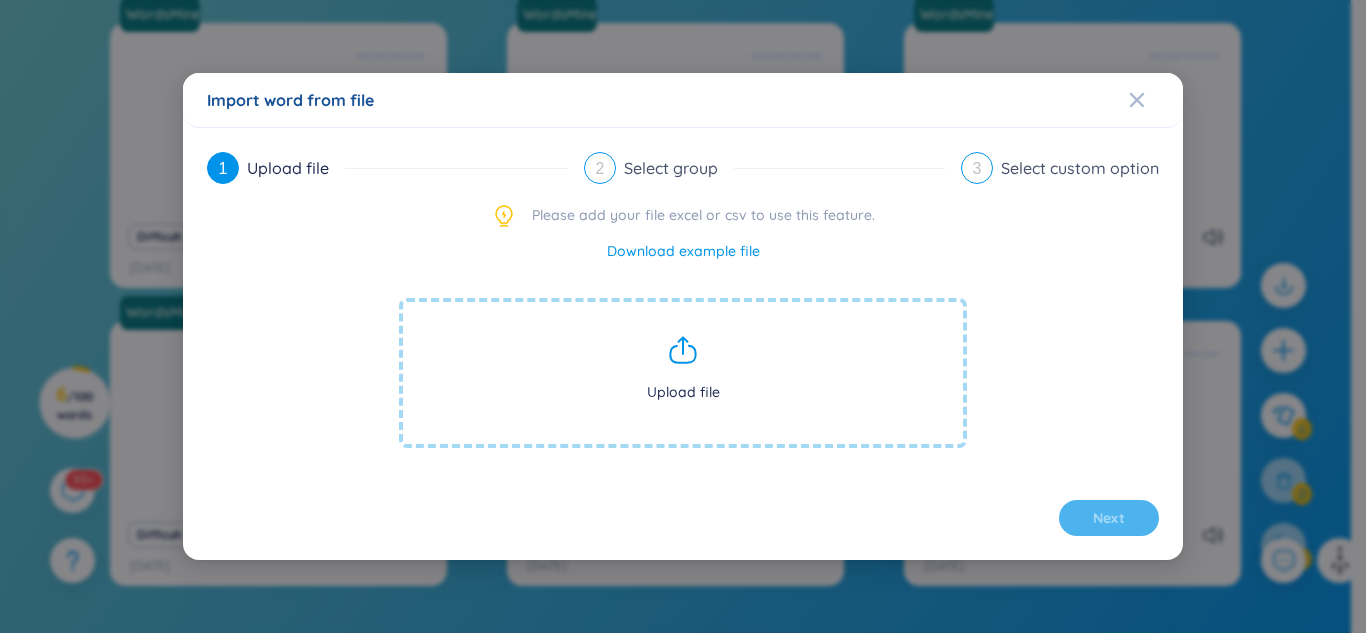 click on "Please add your file excel or csv to use this feature." at bounding box center [703, 216] 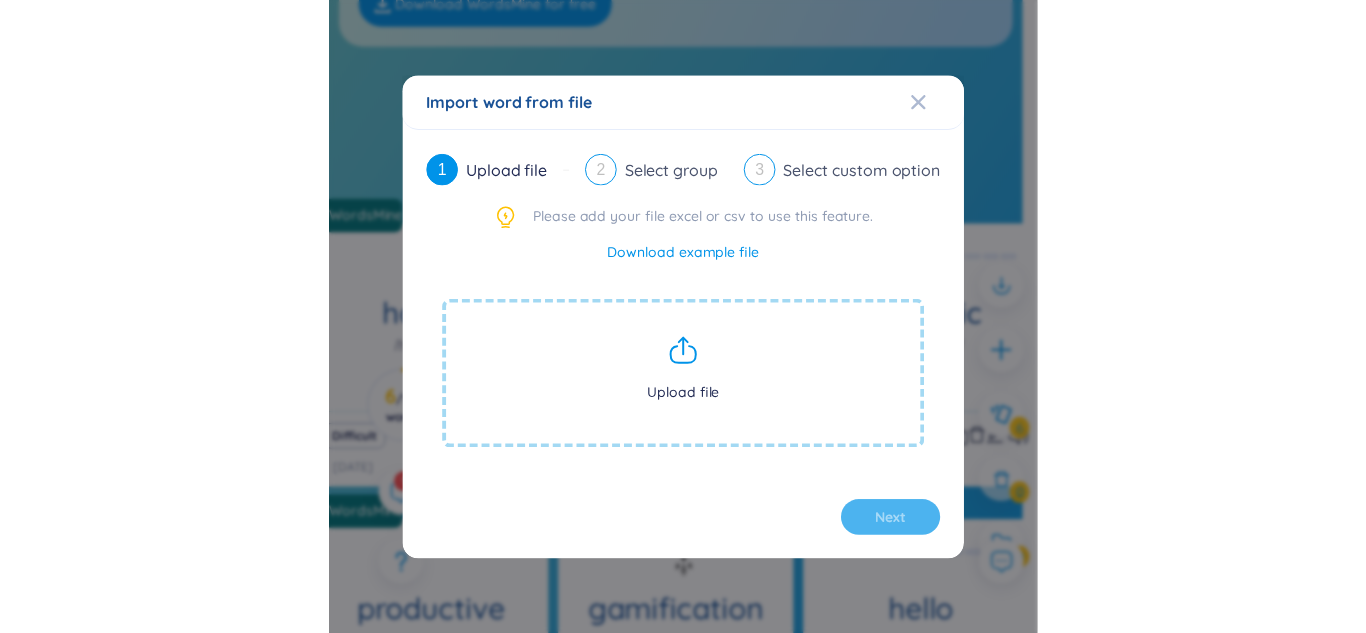 scroll, scrollTop: 298, scrollLeft: 0, axis: vertical 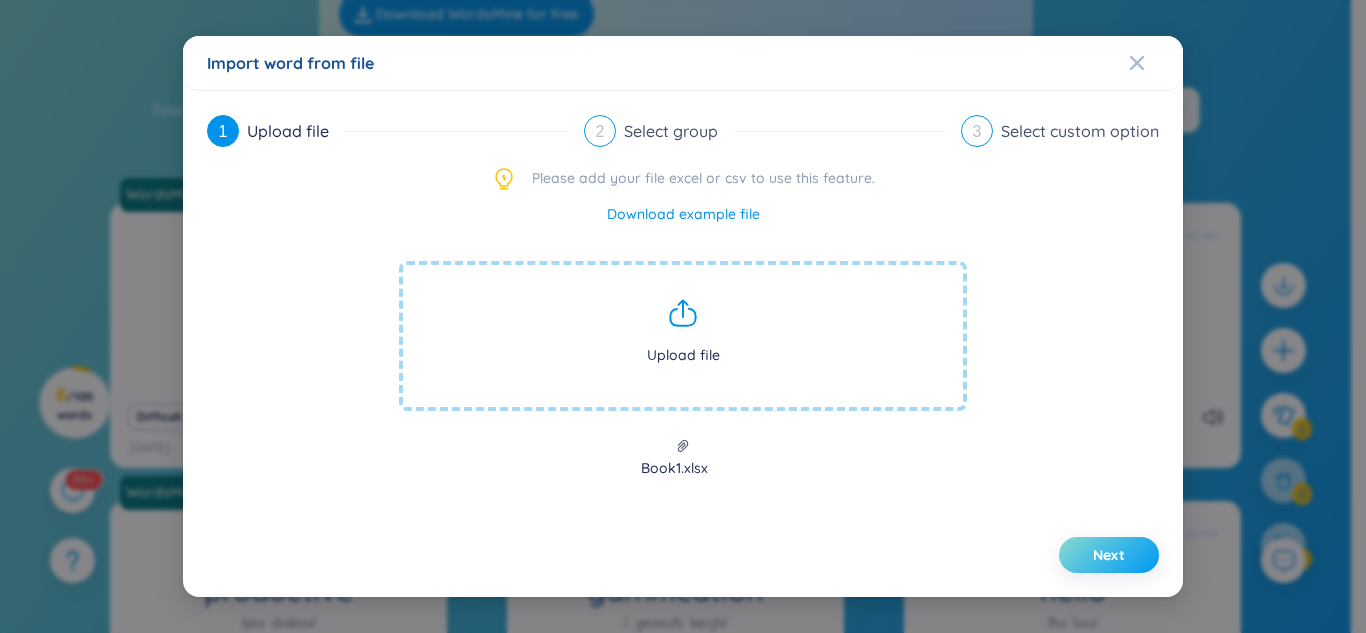 click on "Next" at bounding box center (1109, 555) 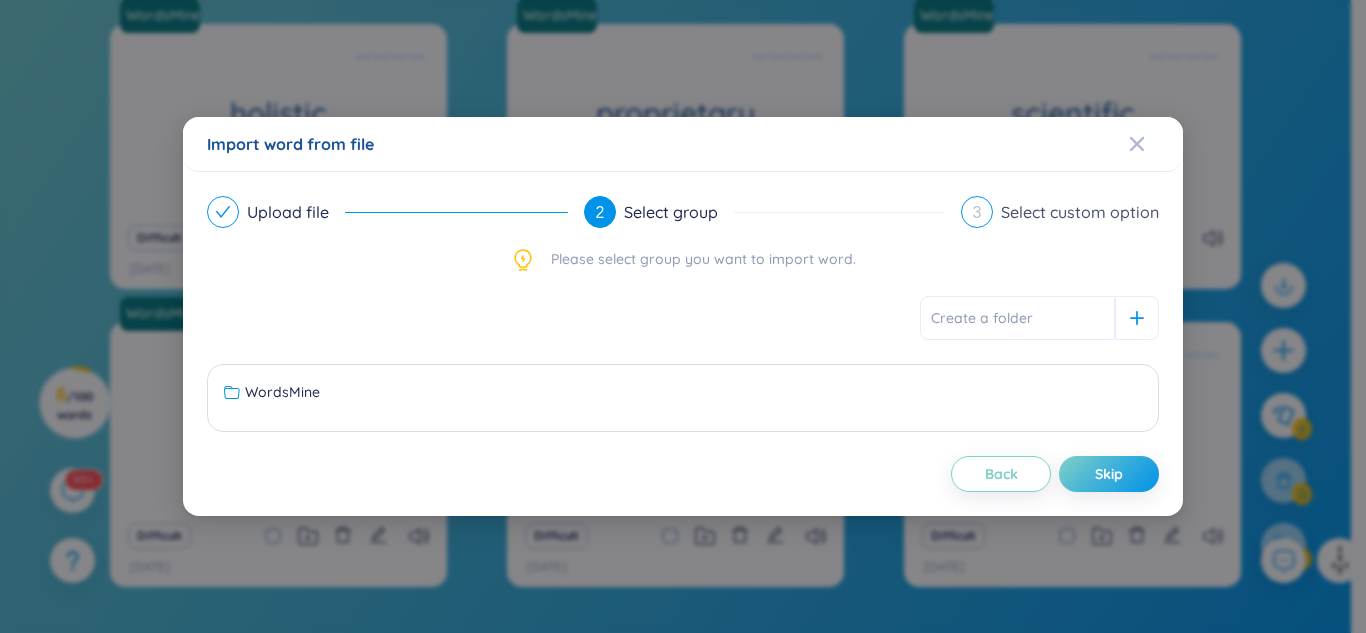 scroll, scrollTop: 478, scrollLeft: 0, axis: vertical 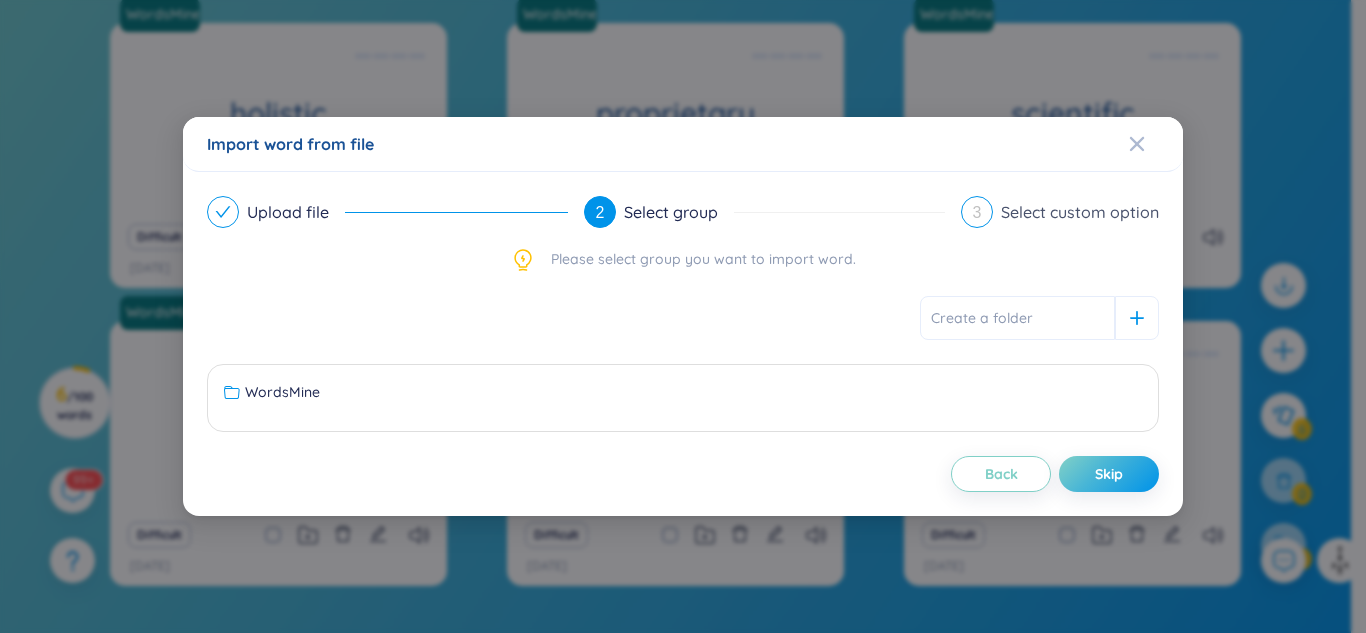 click at bounding box center (1017, 318) 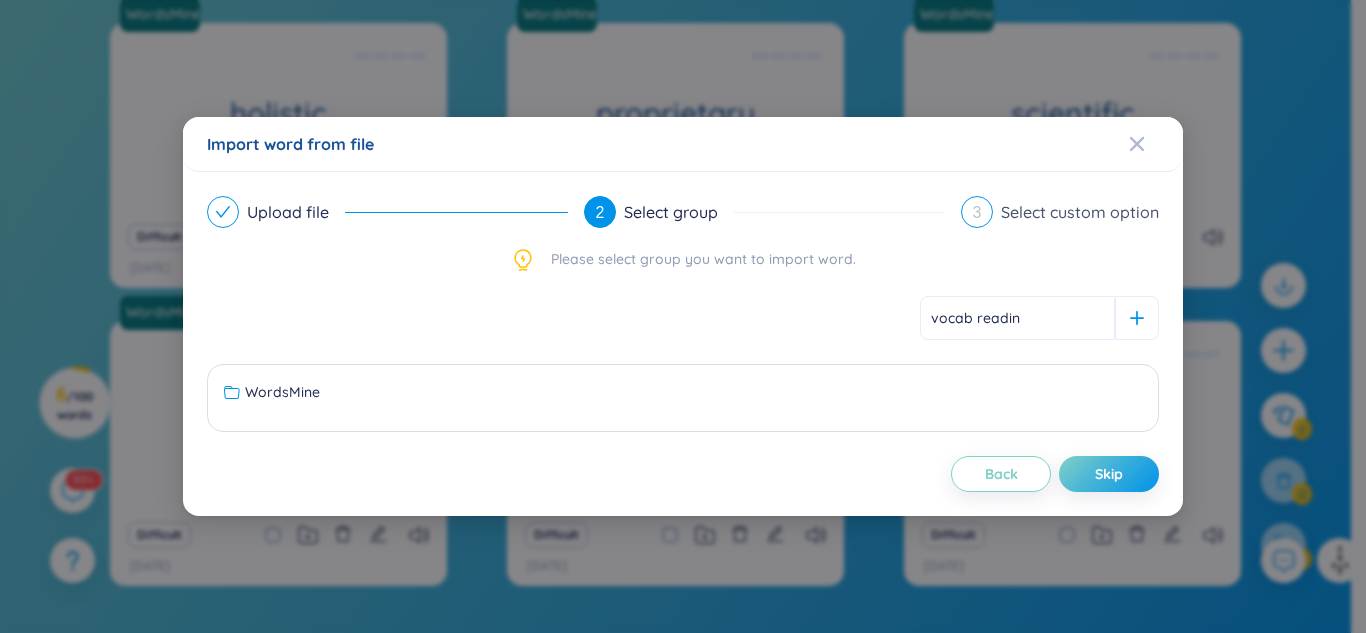 type on "vocab reading" 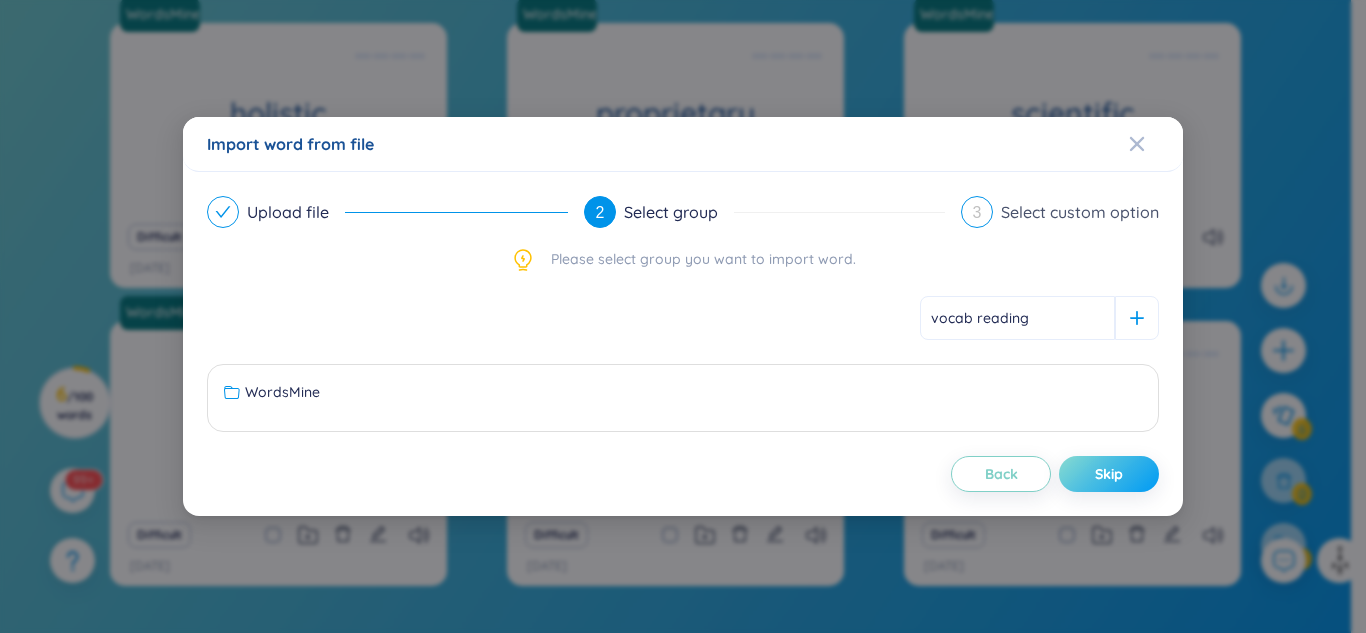 click on "Skip" at bounding box center (1109, 474) 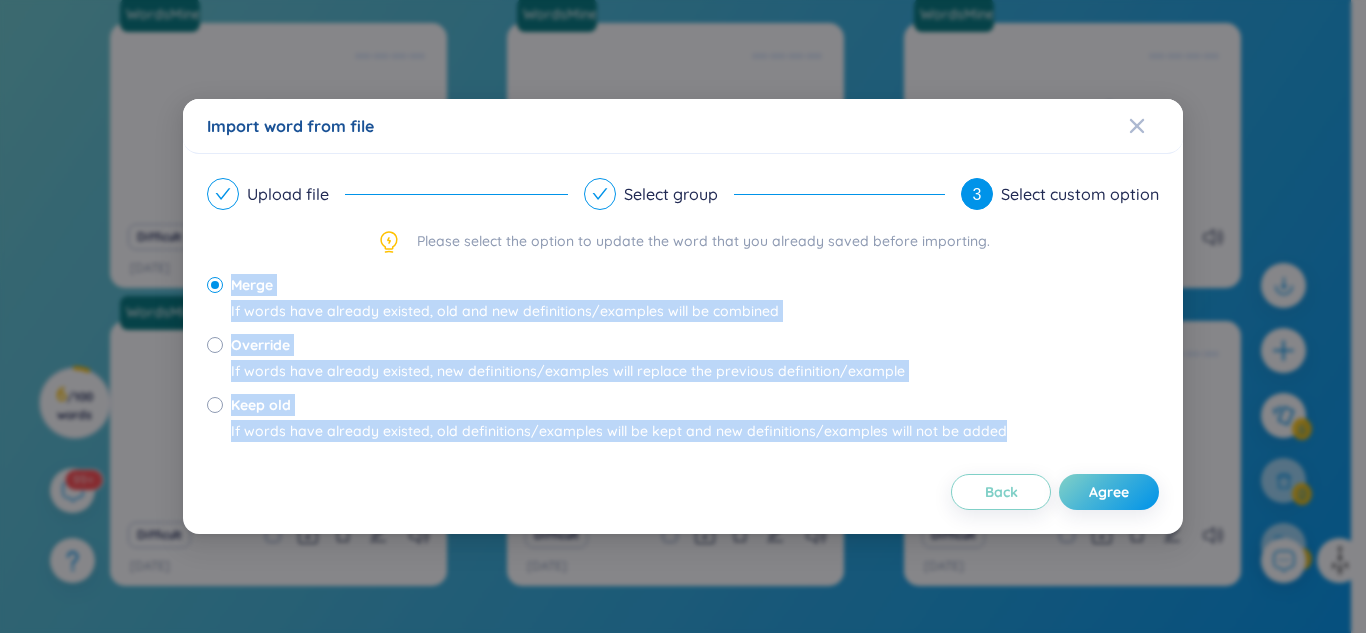 drag, startPoint x: 235, startPoint y: 278, endPoint x: 1074, endPoint y: 469, distance: 860.4661 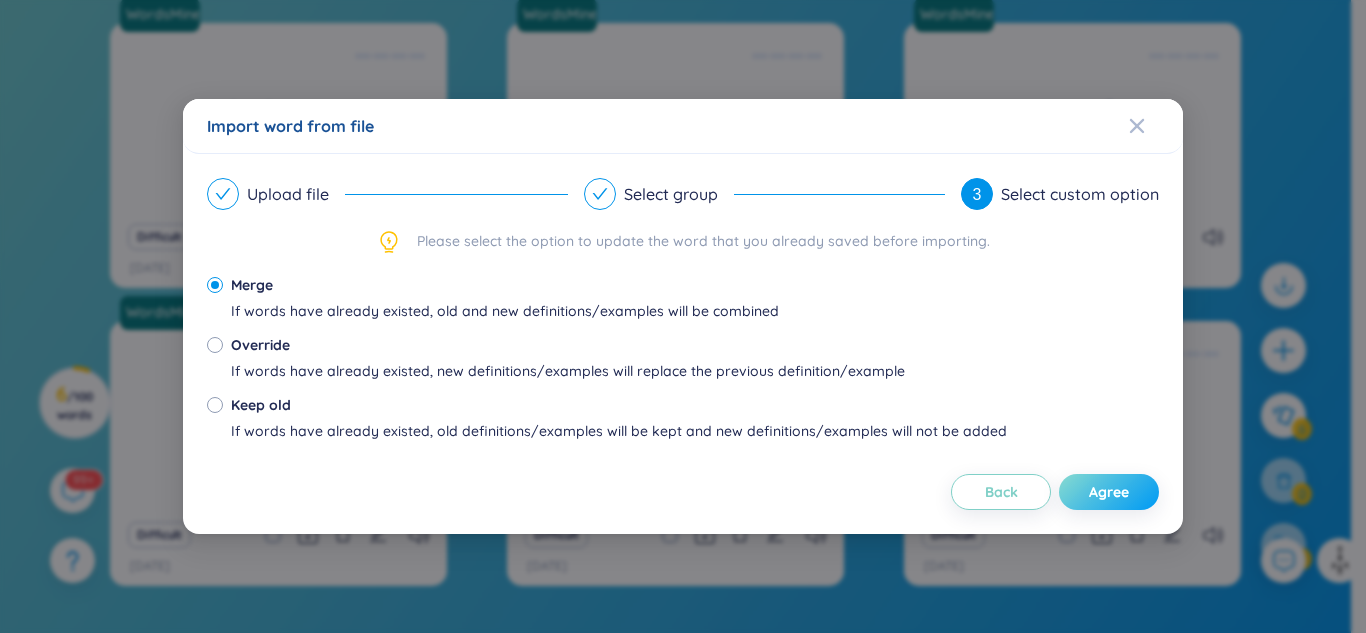 click on "Agree" at bounding box center (1109, 492) 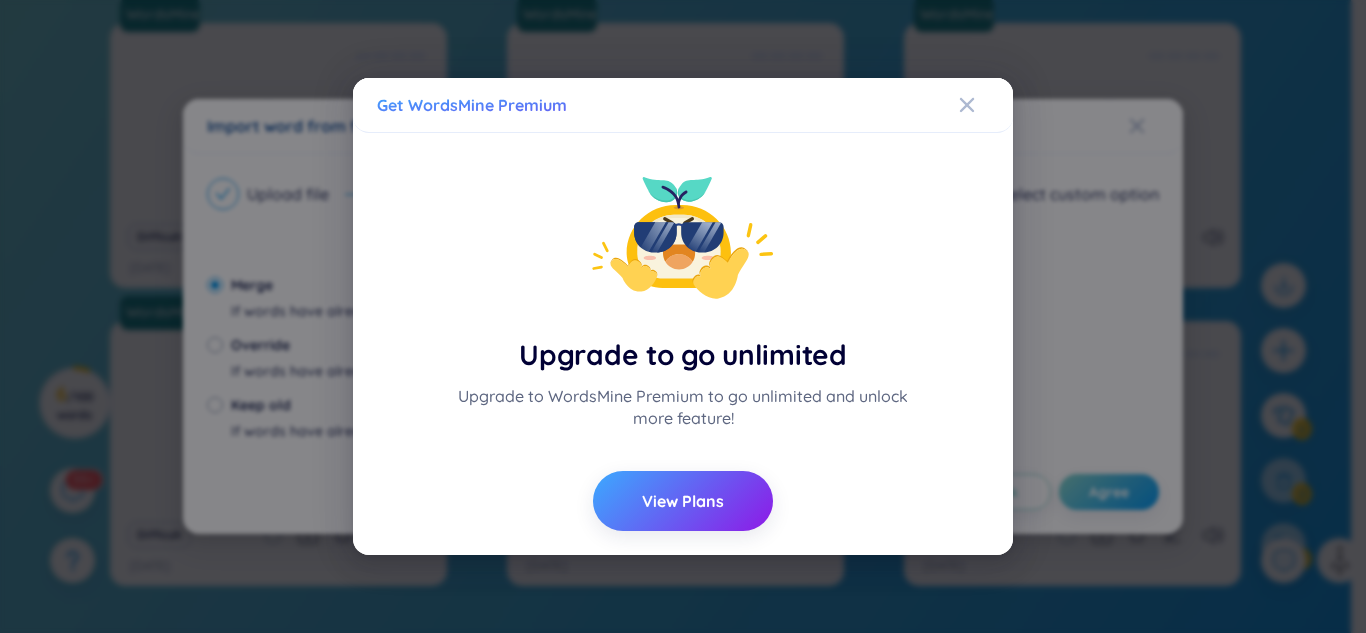 click on "Upgrade to go unlimited Upgrade to WordsMine Premium to go unlimited and unlock more feature! View Plans" at bounding box center [683, 344] 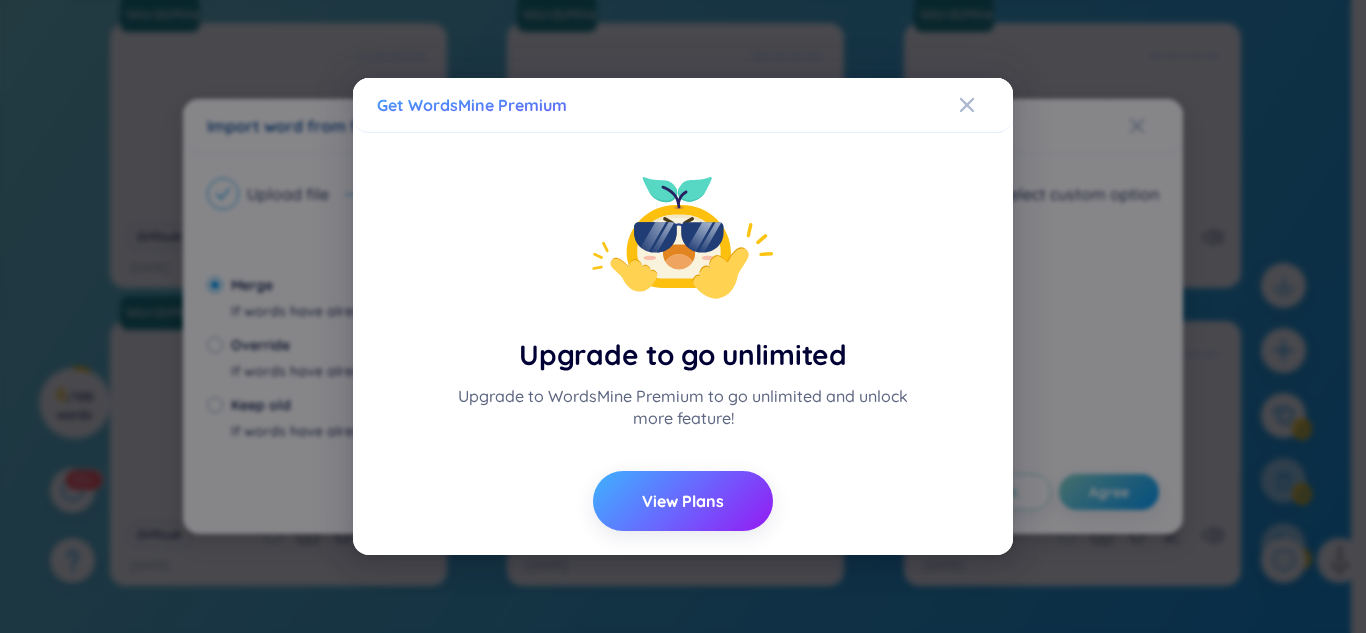 click on "View Plans" at bounding box center (683, 501) 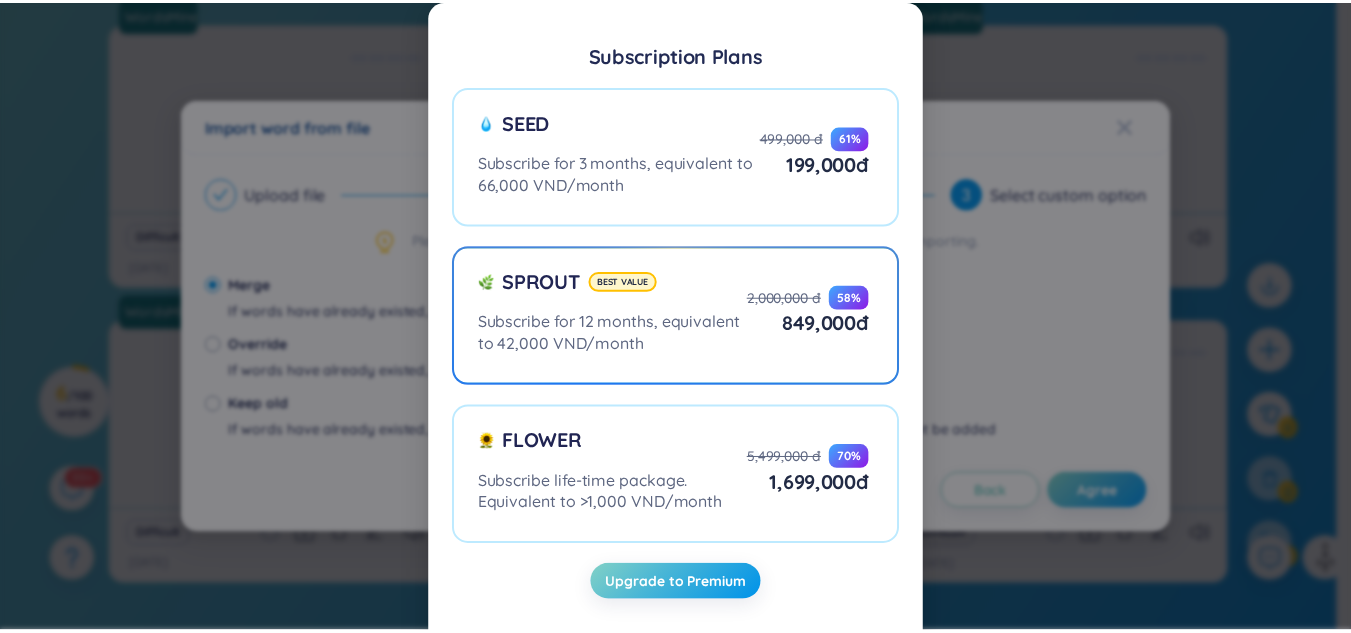 scroll, scrollTop: 23, scrollLeft: 0, axis: vertical 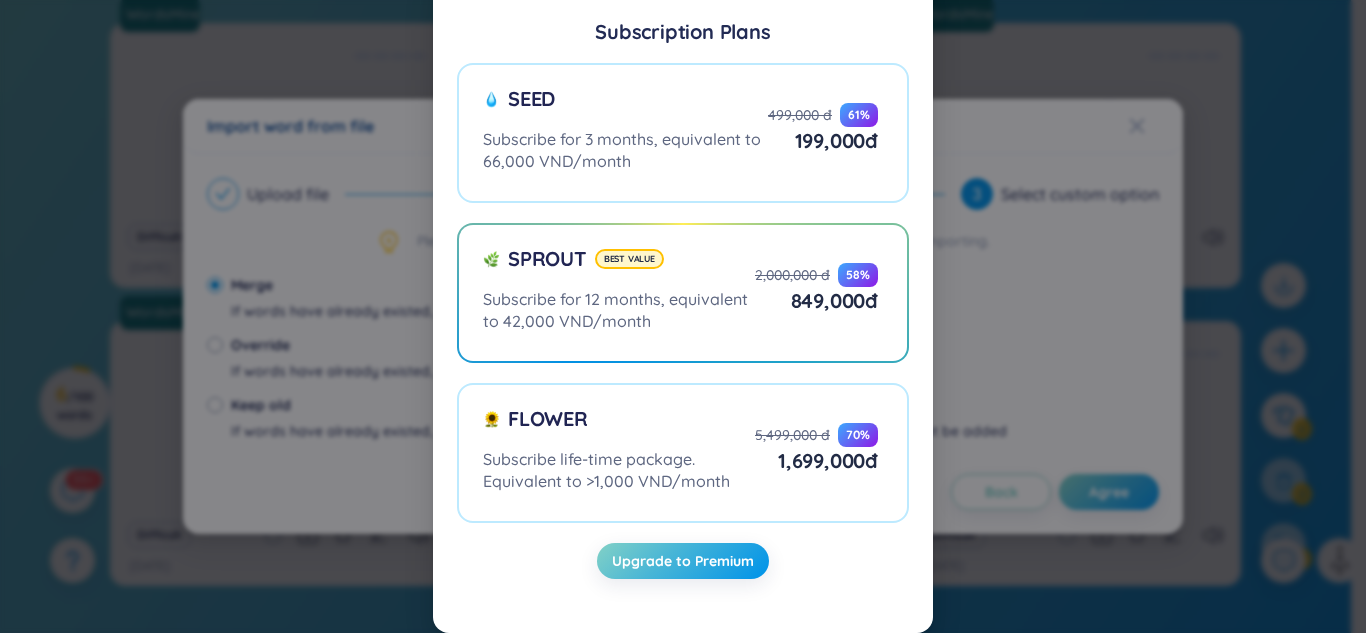 click on "Subscription Plans Seed Subscribe for 3 months, equivalent to 66,000 VND/month 499,000 đ 61 % 199,000 đ Sprout Best value Subscribe for 12 months, equivalent to 42,000 VND/month 2,000,000 đ 58 % 849,000  đ Flower Subscribe life-time package. Equivalent to >1,000 VND/month 5,499,000 đ 70 % 1,699,000  đ Upgrade to Premium" at bounding box center [683, 316] 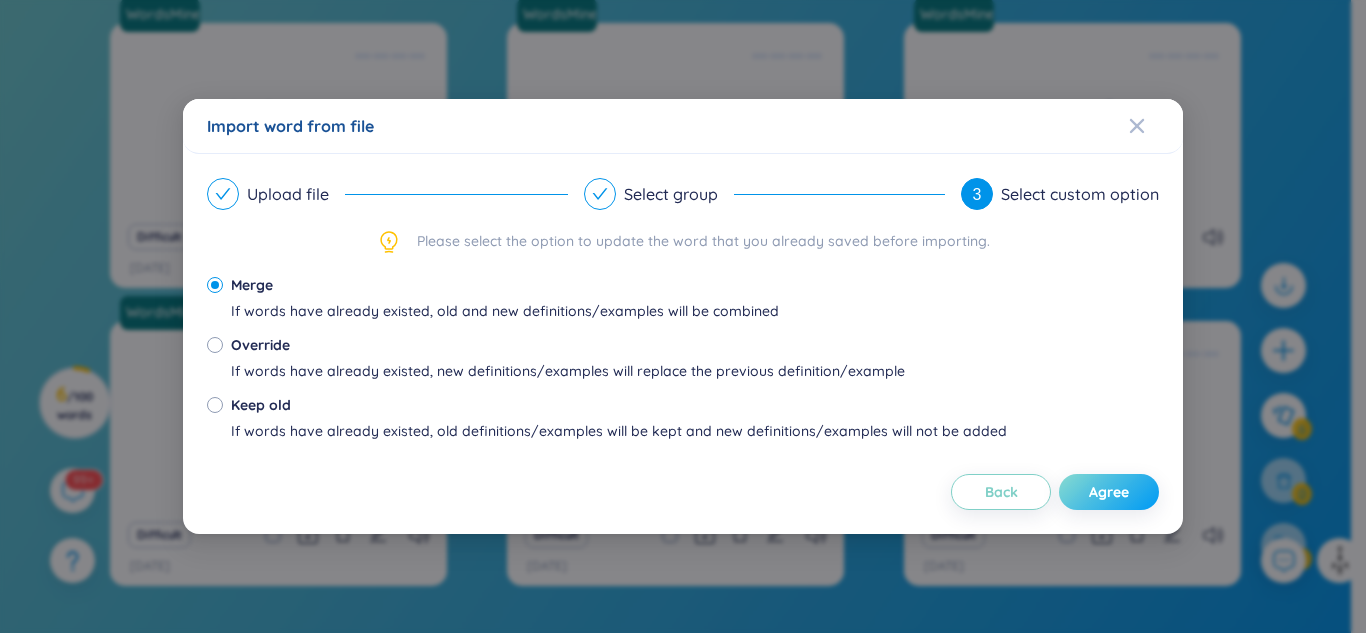 click on "Agree" at bounding box center (1109, 492) 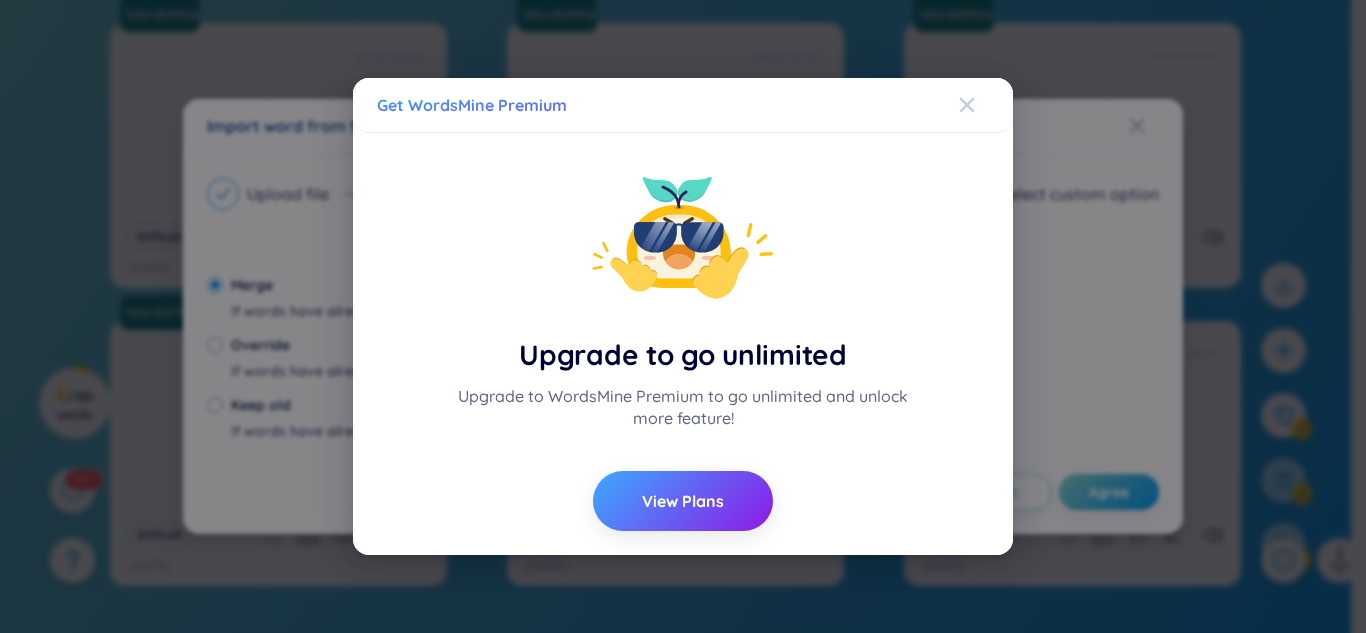 click 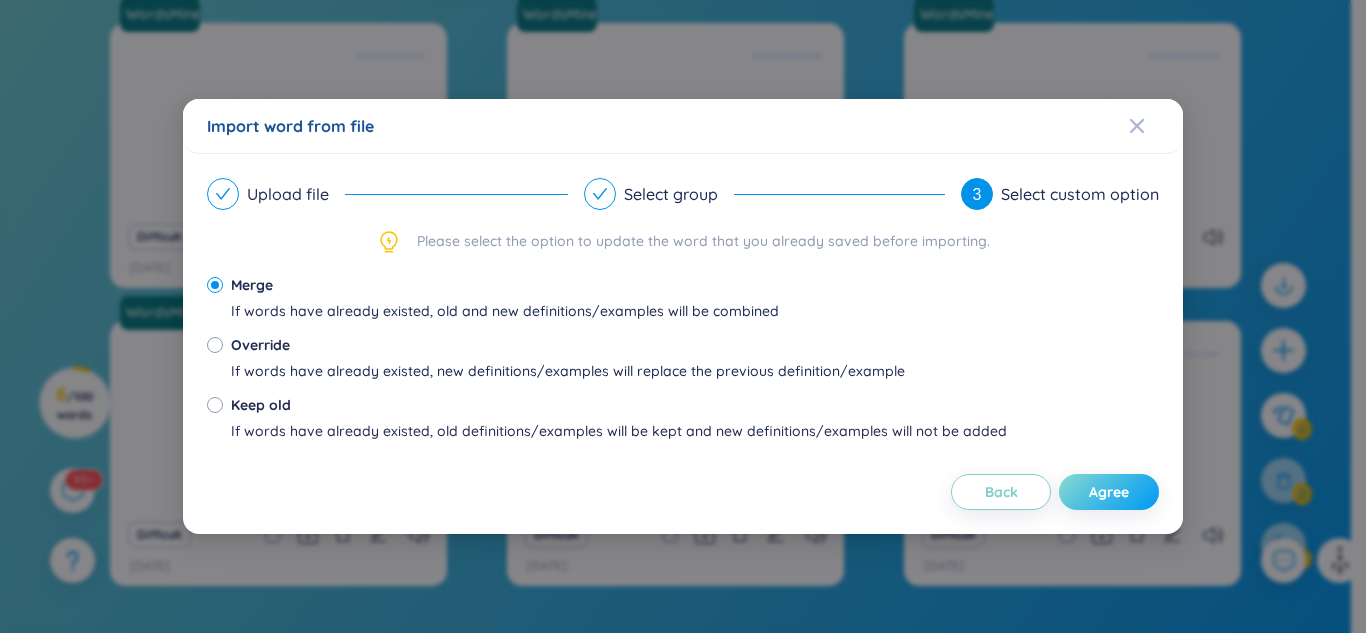 click on "Agree" at bounding box center (1109, 492) 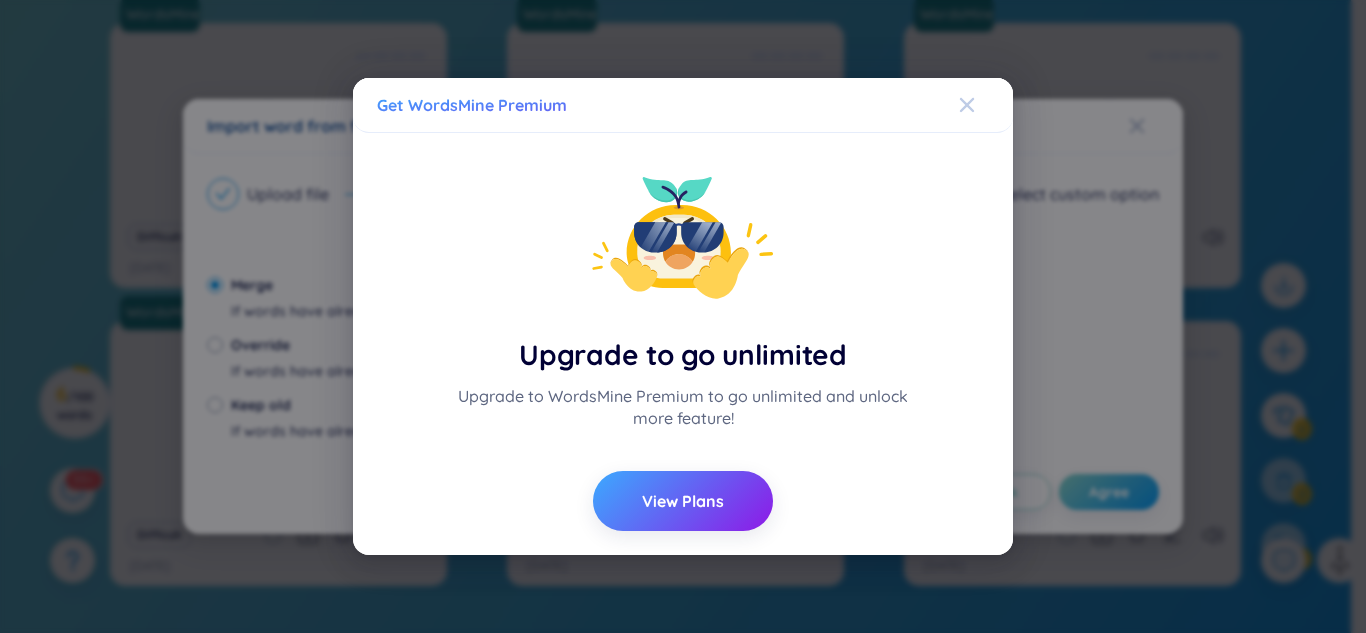 click 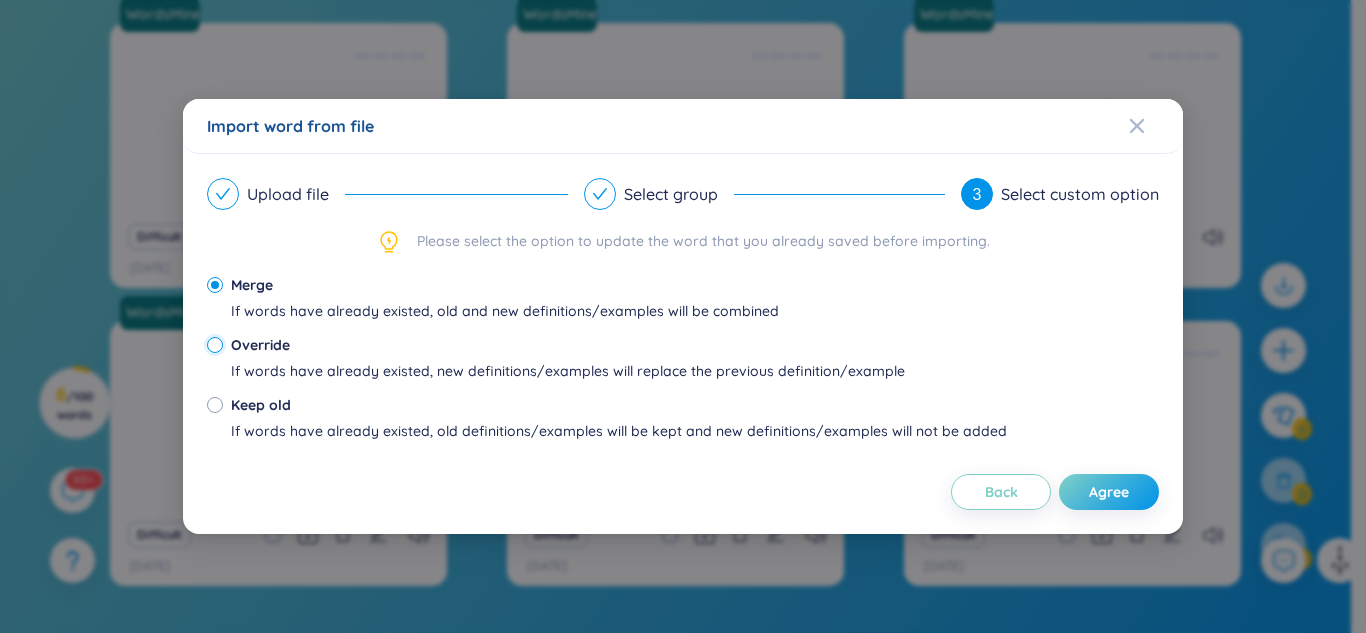 click on "Override If words have already existed, new definitions/examples will replace the previous definition/example" at bounding box center (215, 345) 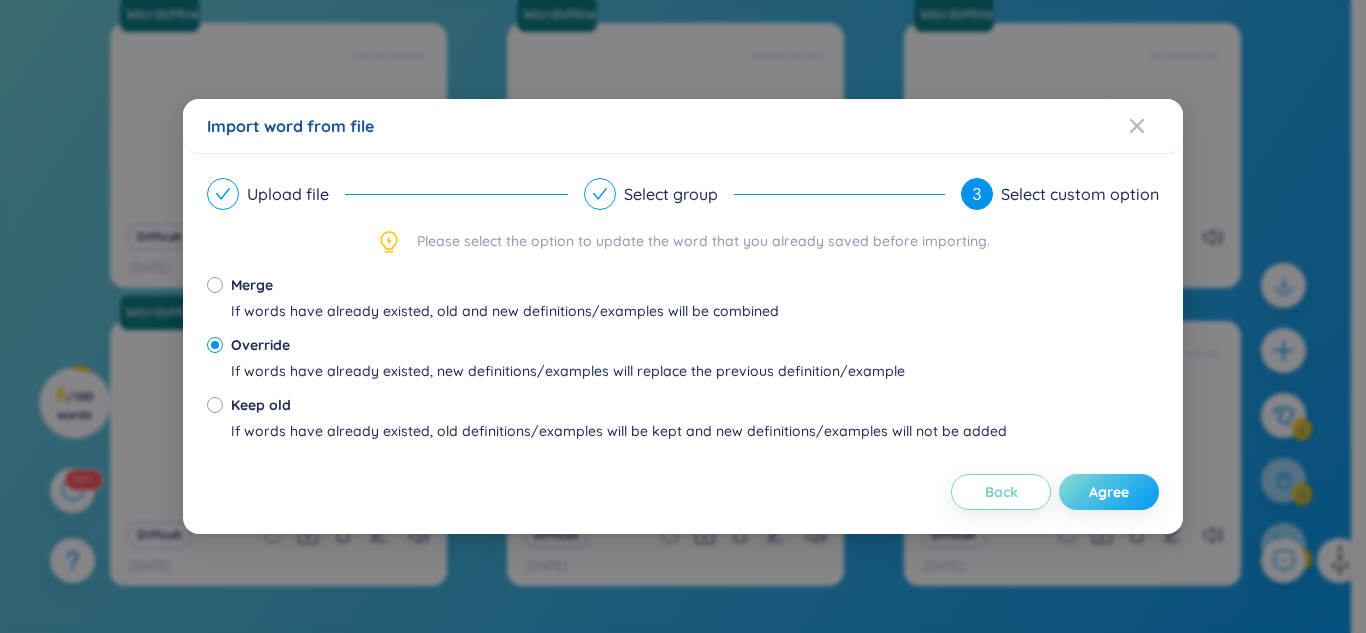 click on "Agree" at bounding box center (1109, 492) 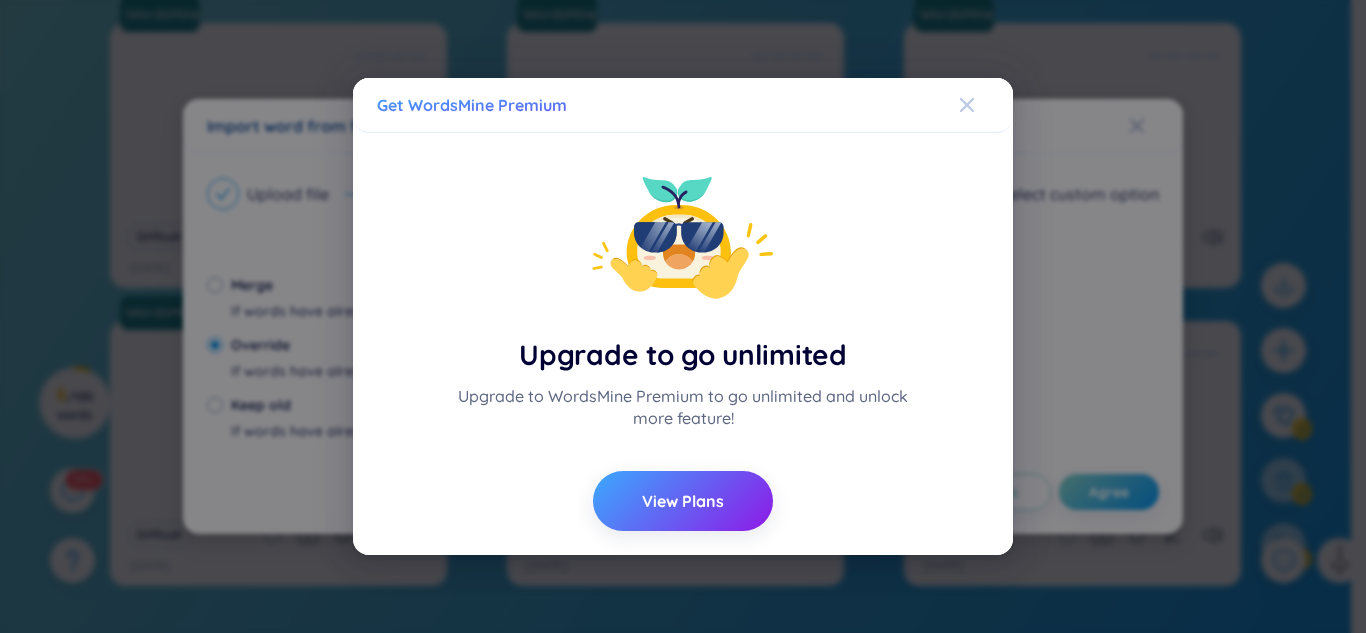 click 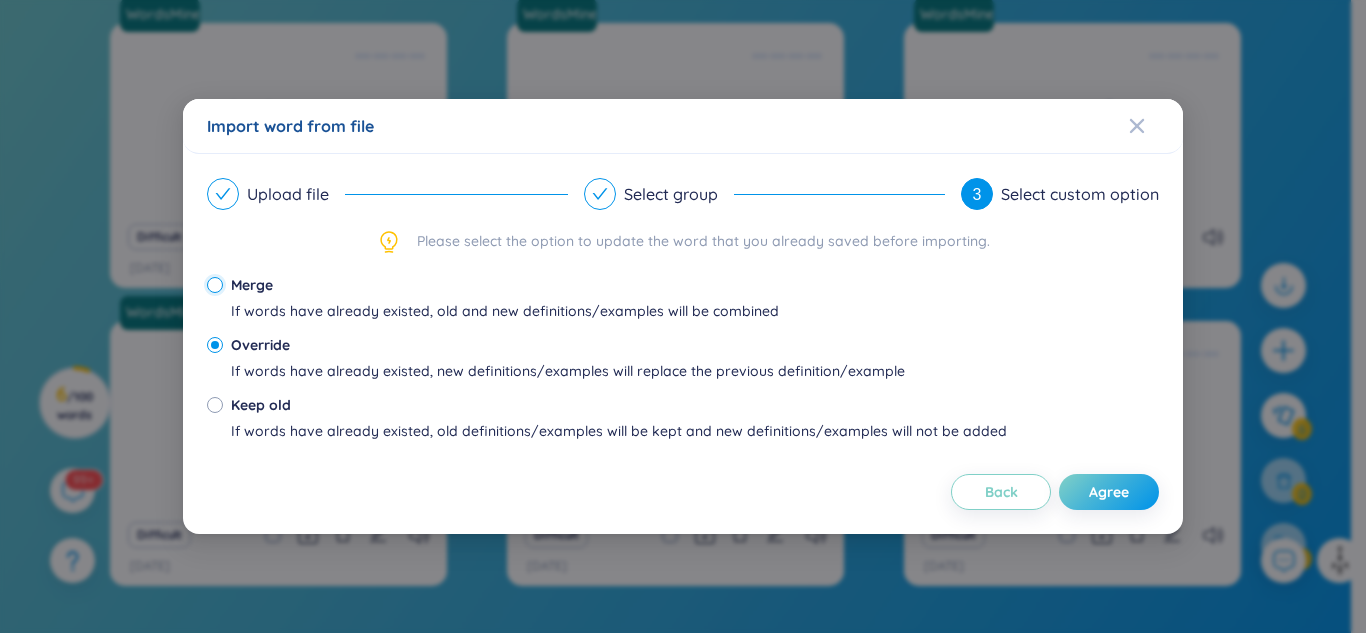 click on "Merge If words have already existed, old and new definitions/examples will be combined" at bounding box center [215, 285] 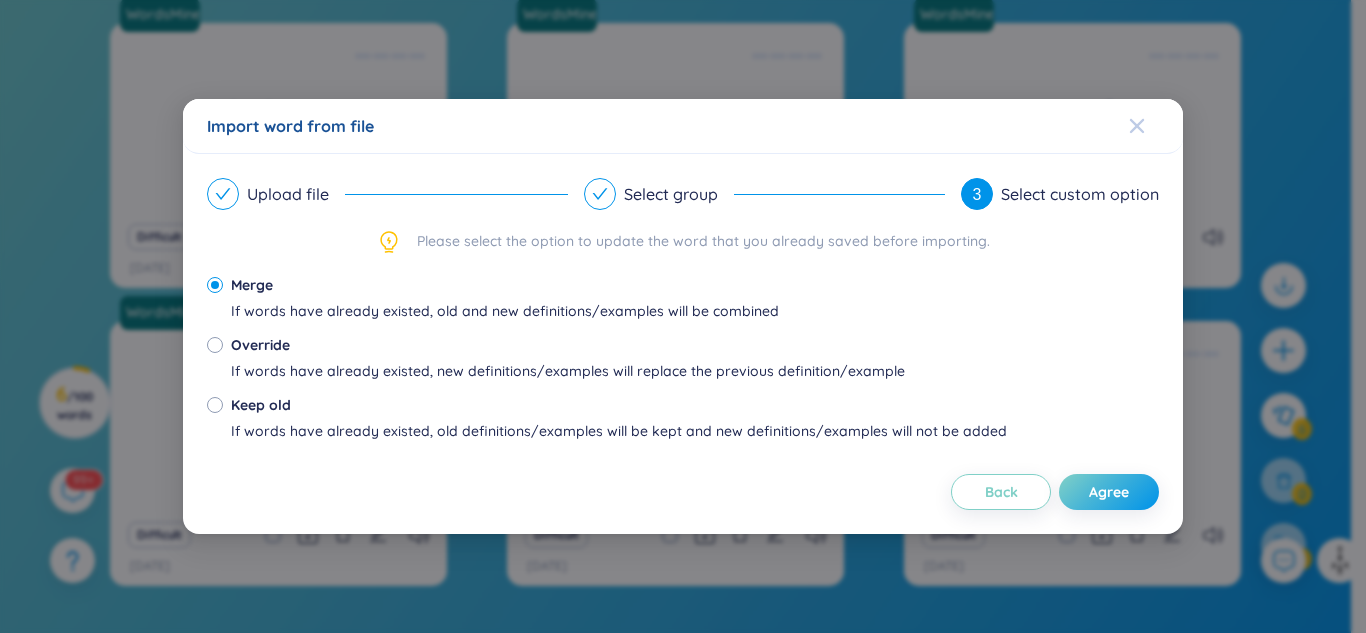 click 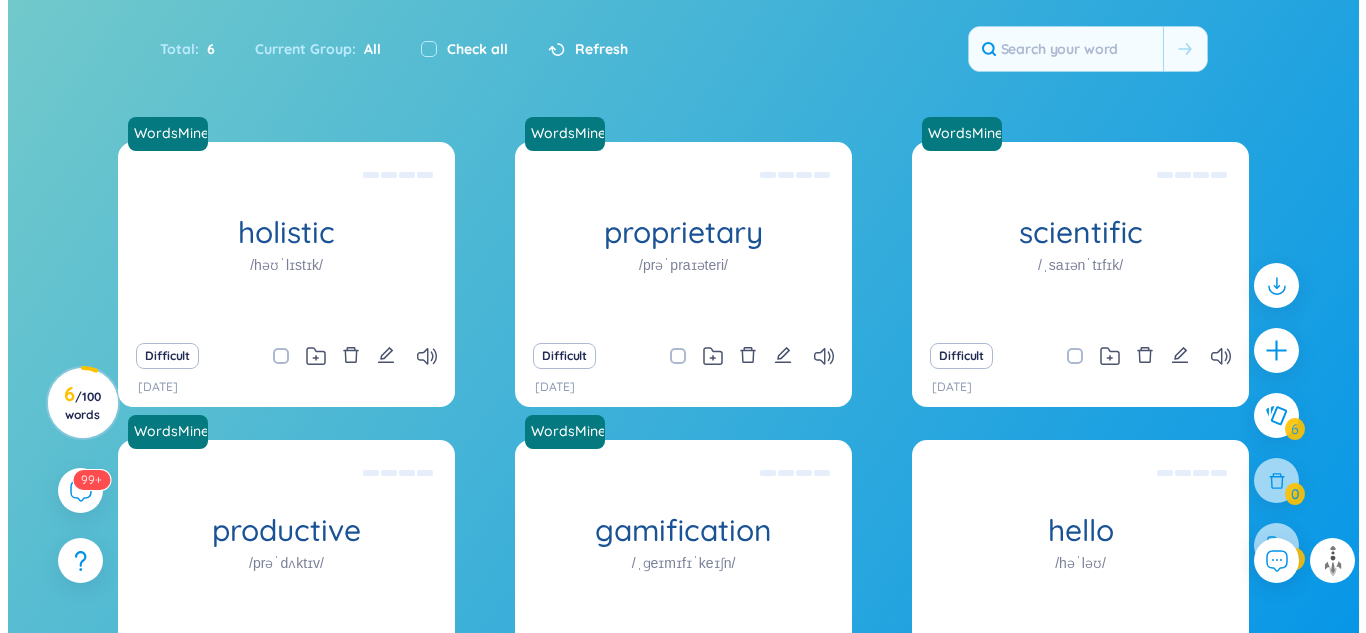 scroll, scrollTop: 478, scrollLeft: 0, axis: vertical 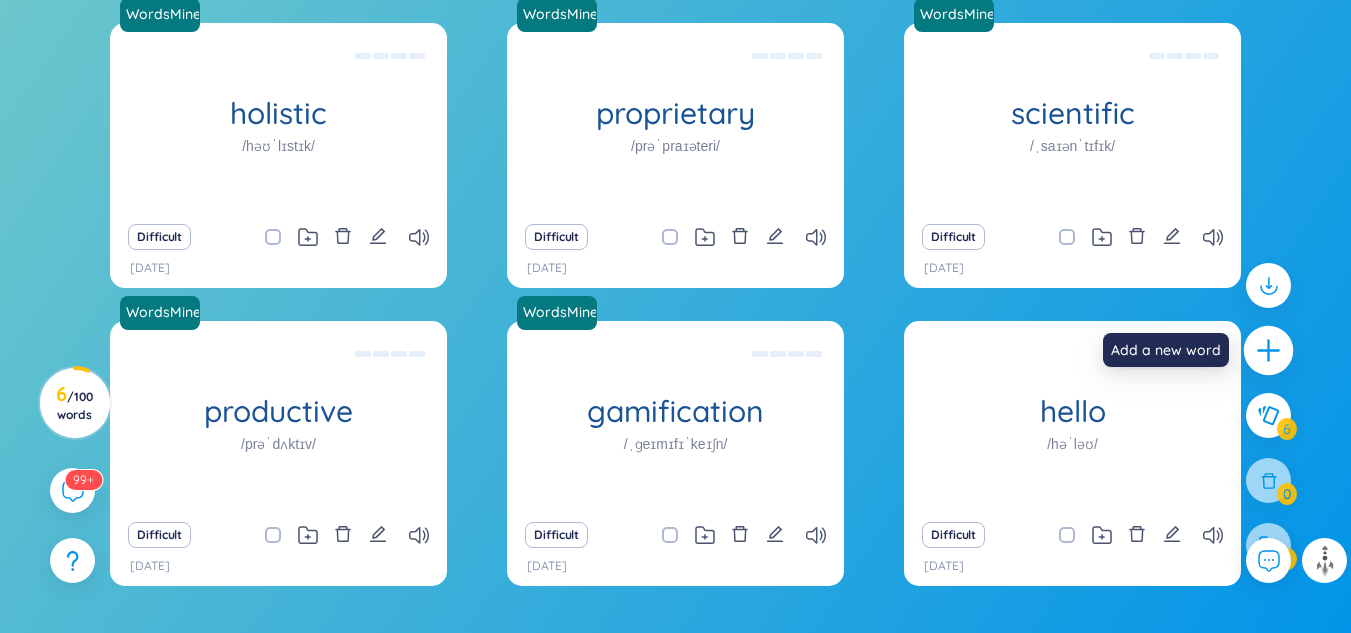 click 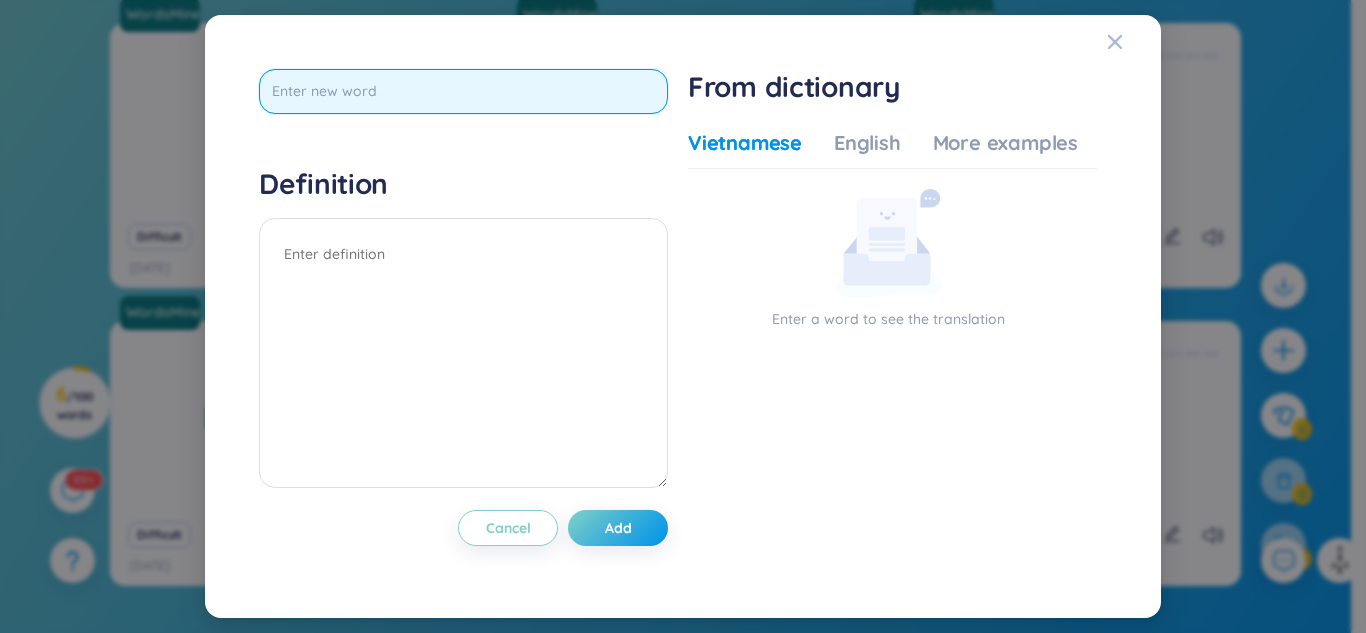 click at bounding box center [463, 91] 